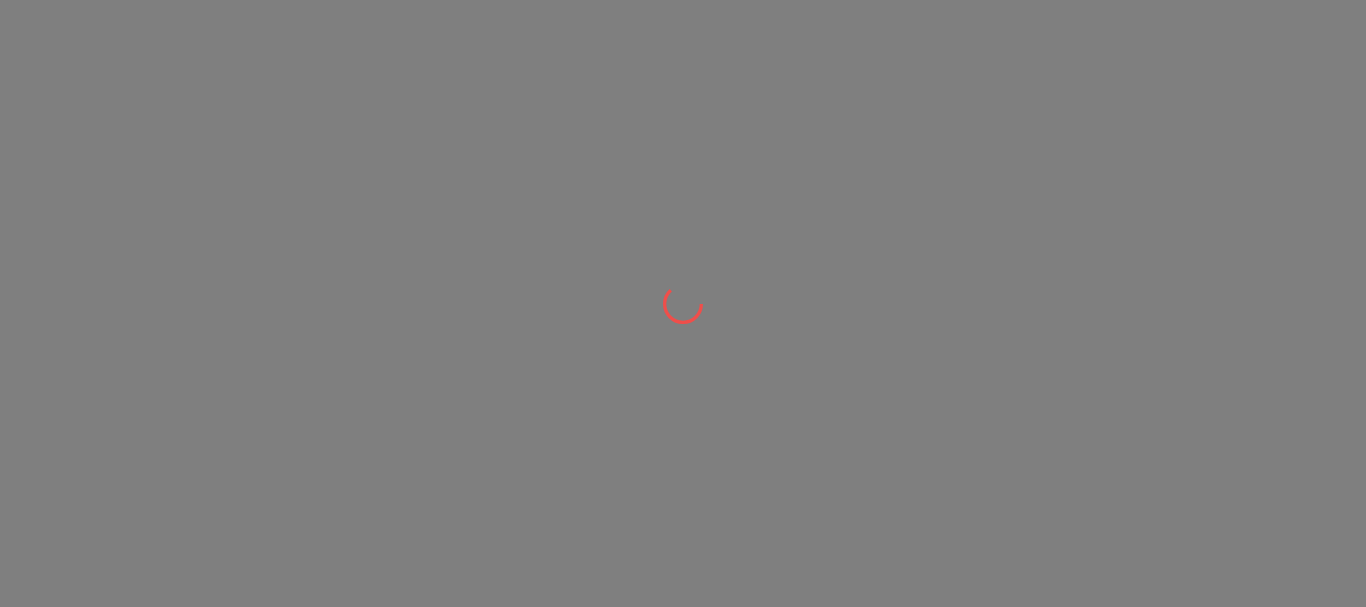 scroll, scrollTop: 0, scrollLeft: 0, axis: both 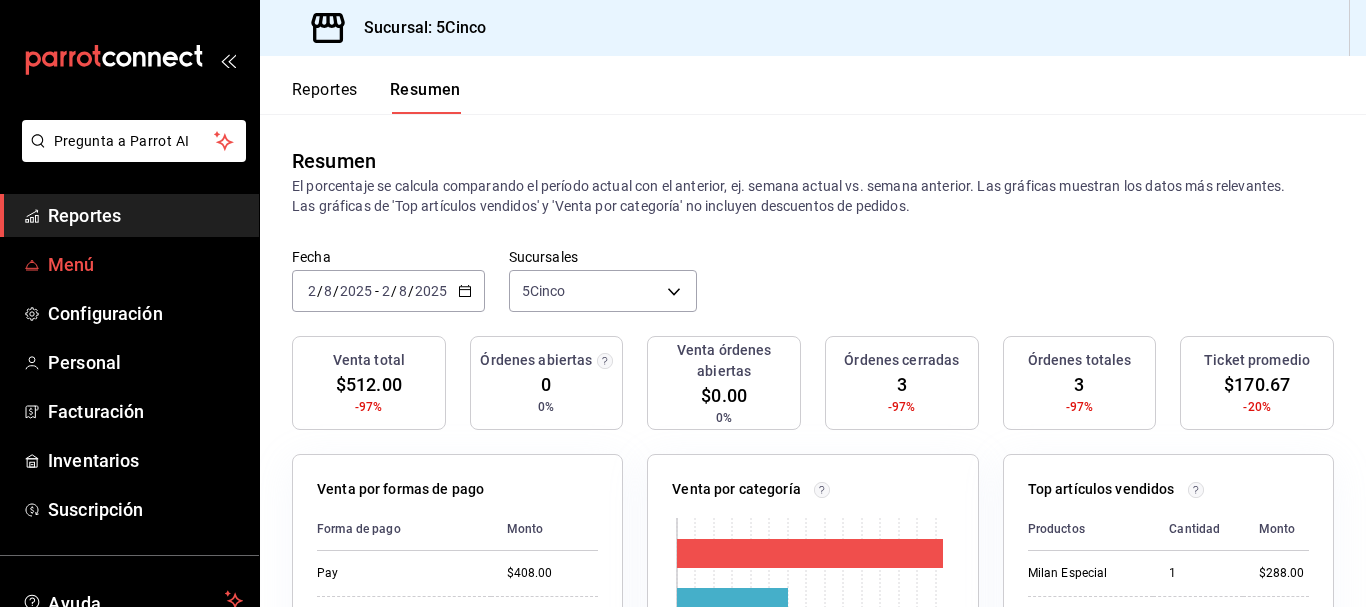 click on "Menú" at bounding box center (145, 264) 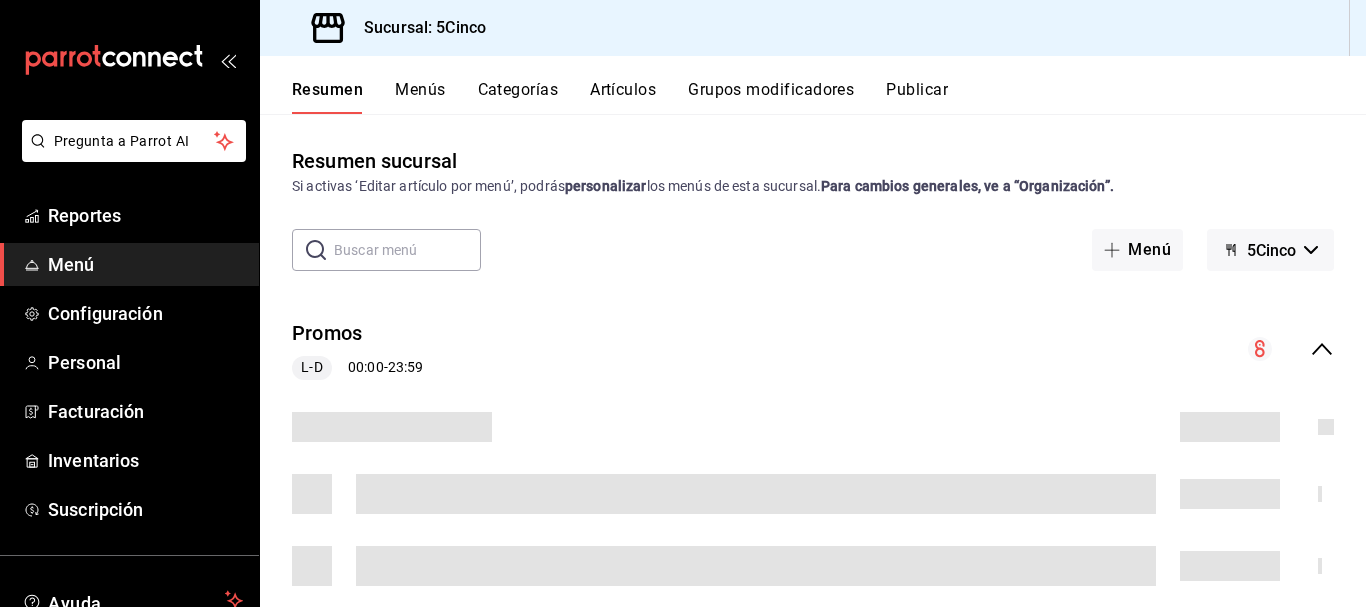 click on "Categorías" at bounding box center (518, 97) 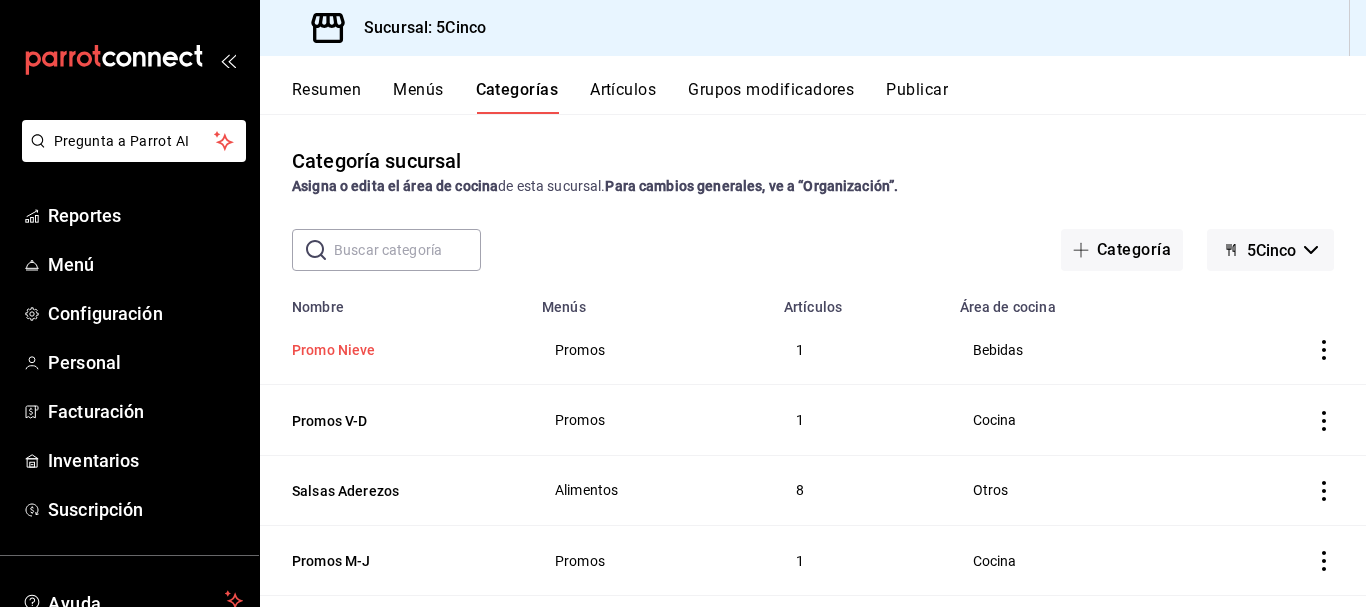 click on "Promo Nieve" at bounding box center [392, 350] 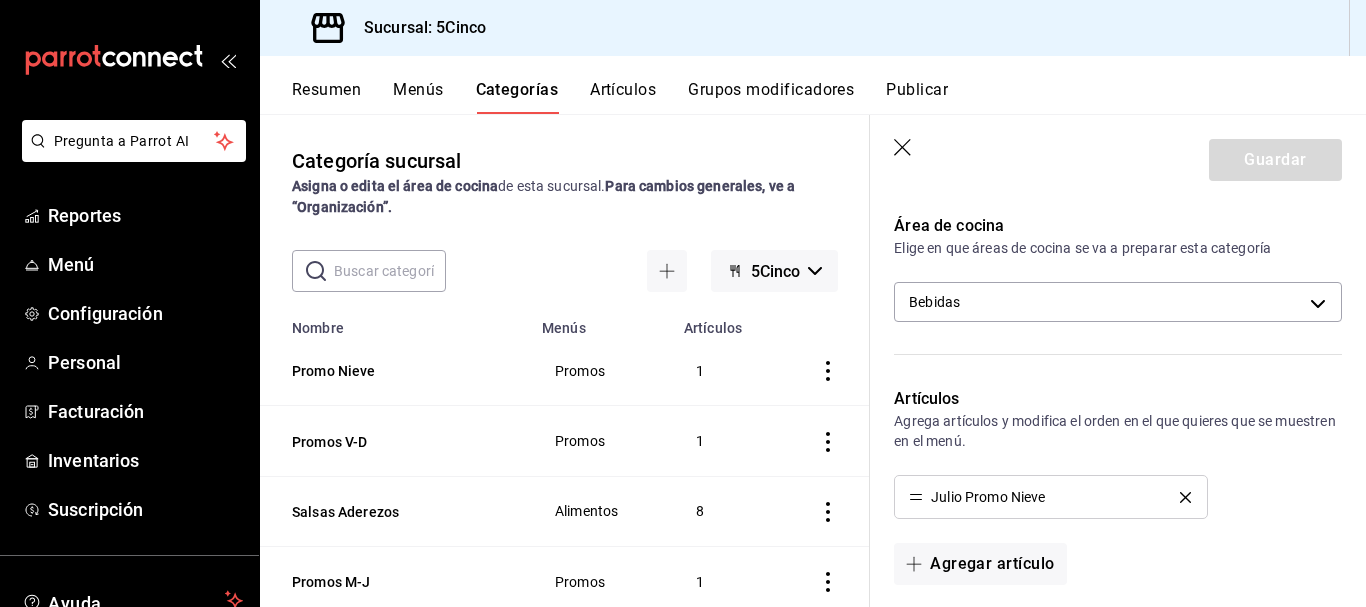 scroll, scrollTop: 440, scrollLeft: 0, axis: vertical 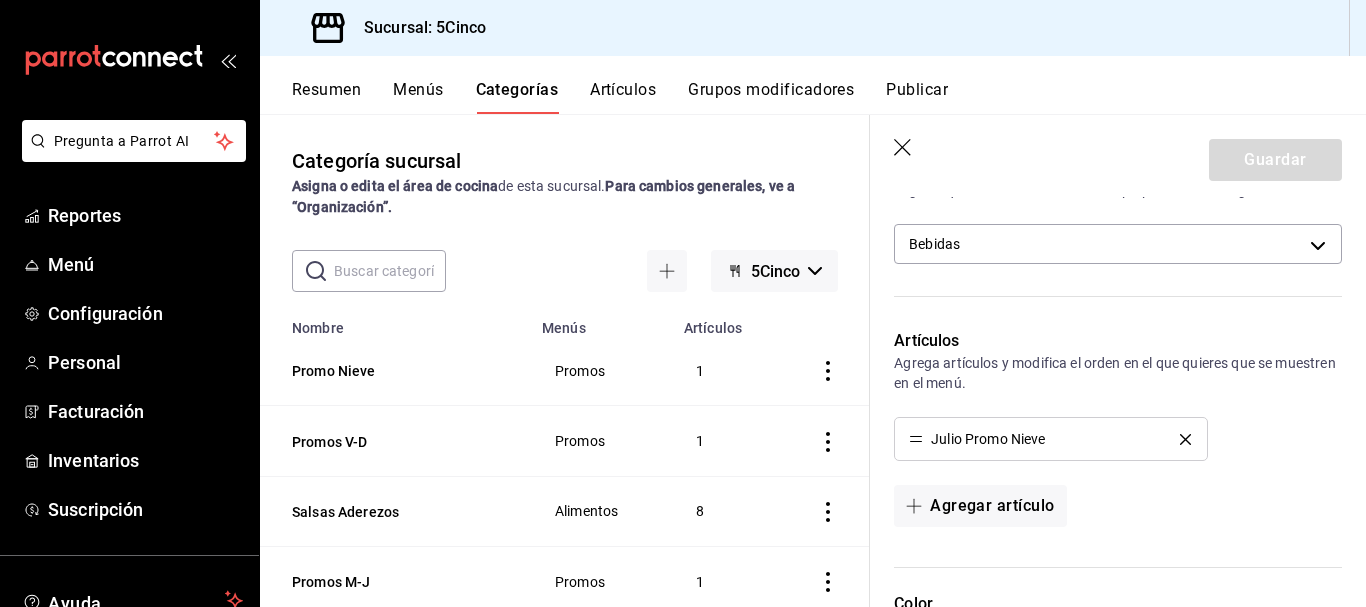 click 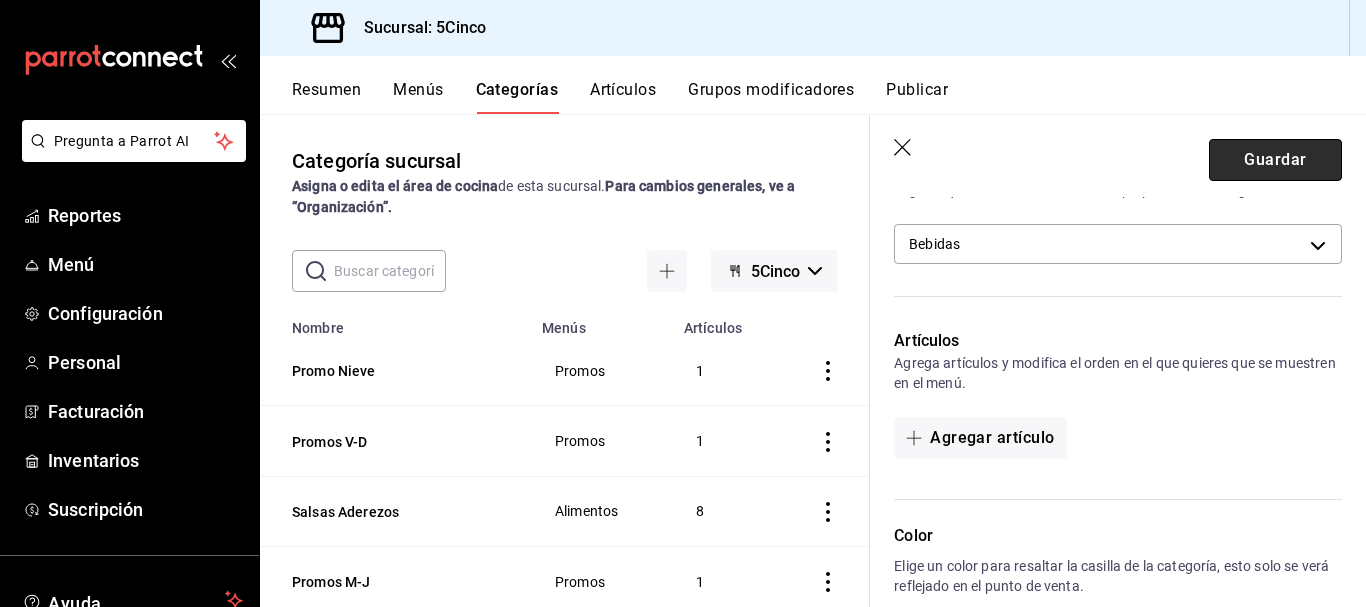 click on "Guardar" at bounding box center (1275, 160) 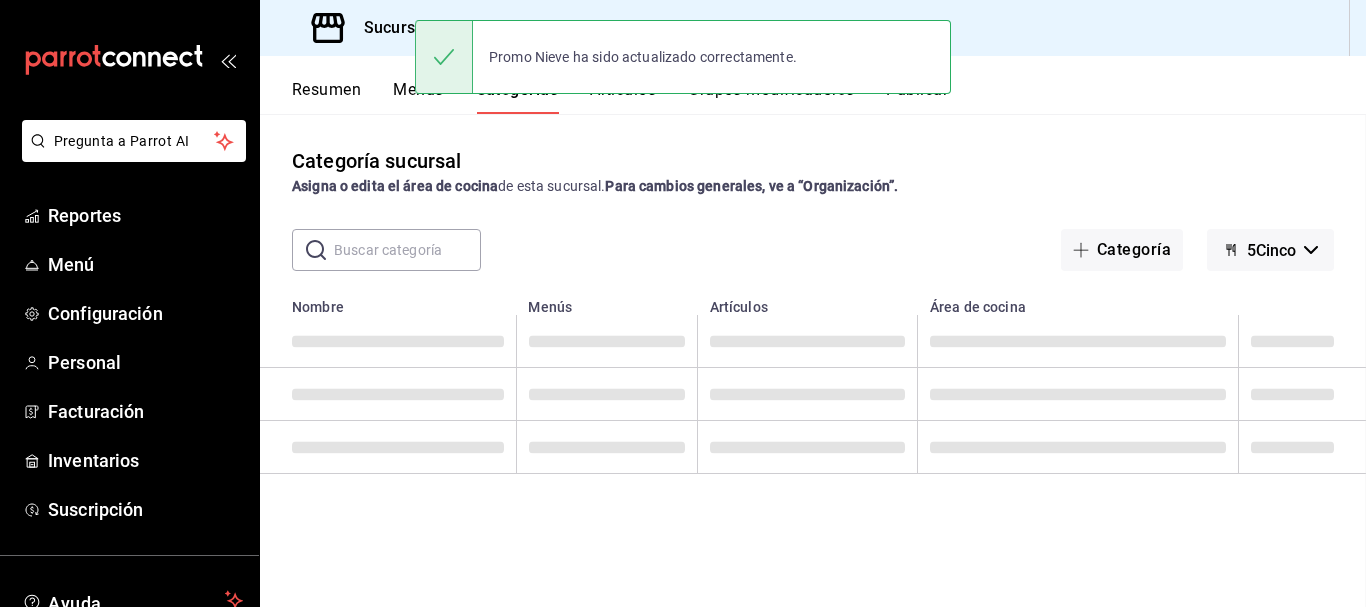 scroll, scrollTop: 0, scrollLeft: 0, axis: both 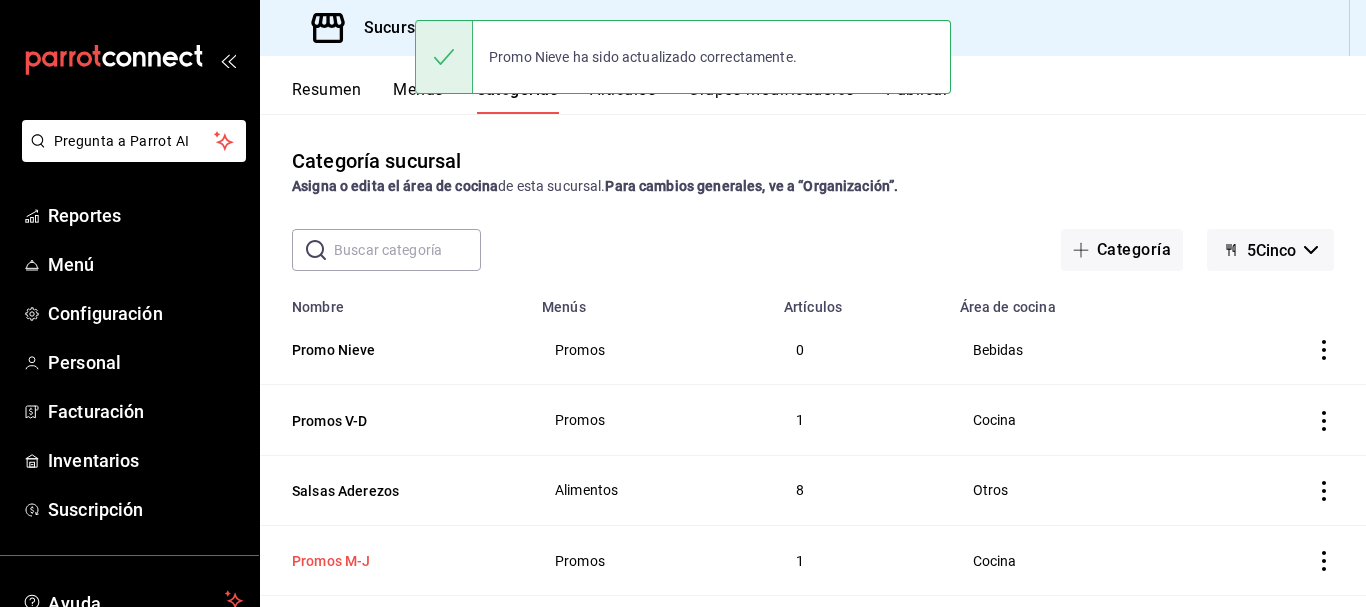 click on "Promos M-J" at bounding box center (392, 561) 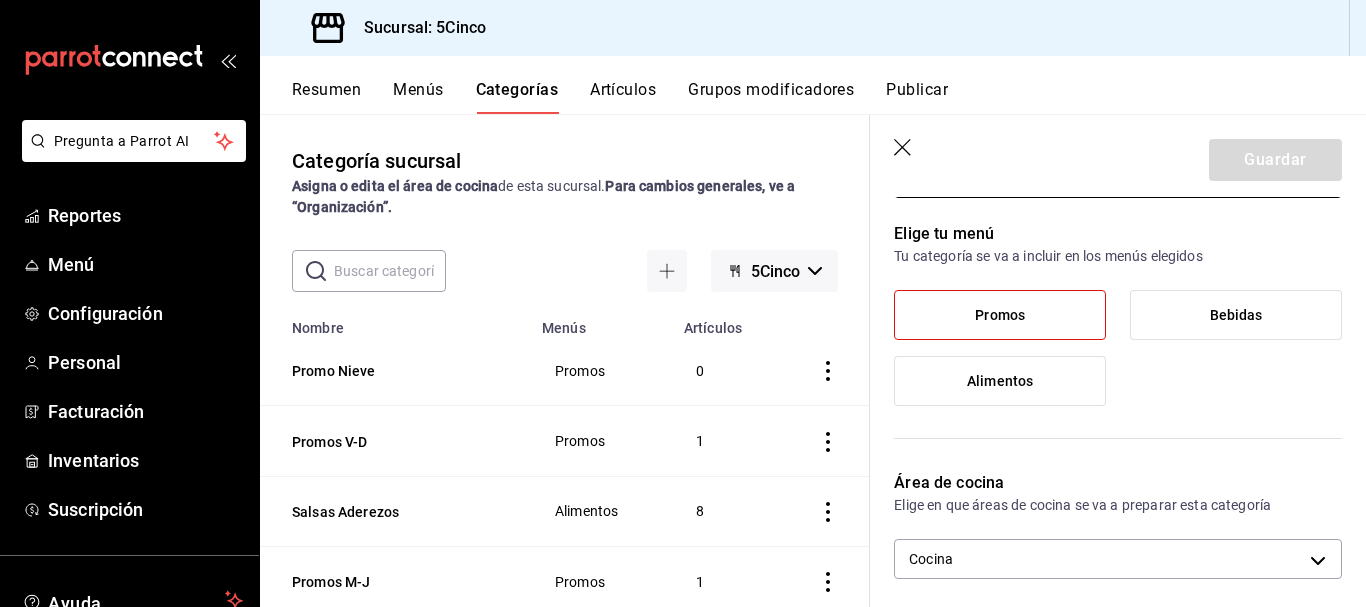 scroll, scrollTop: 435, scrollLeft: 0, axis: vertical 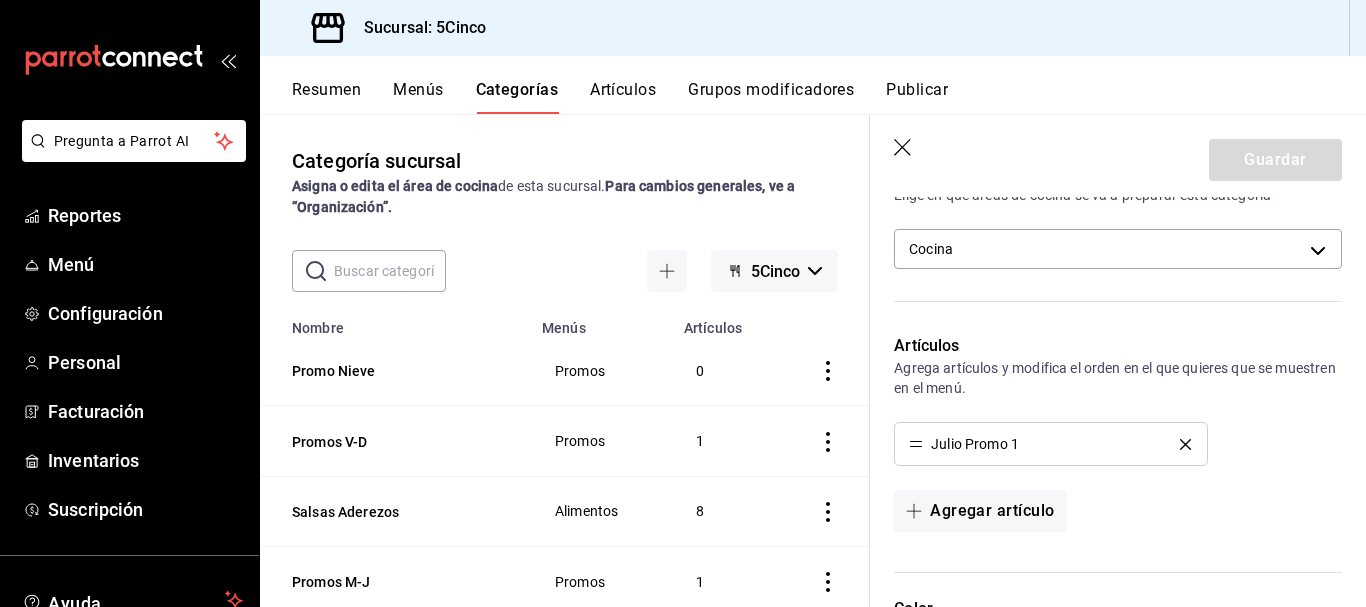 click 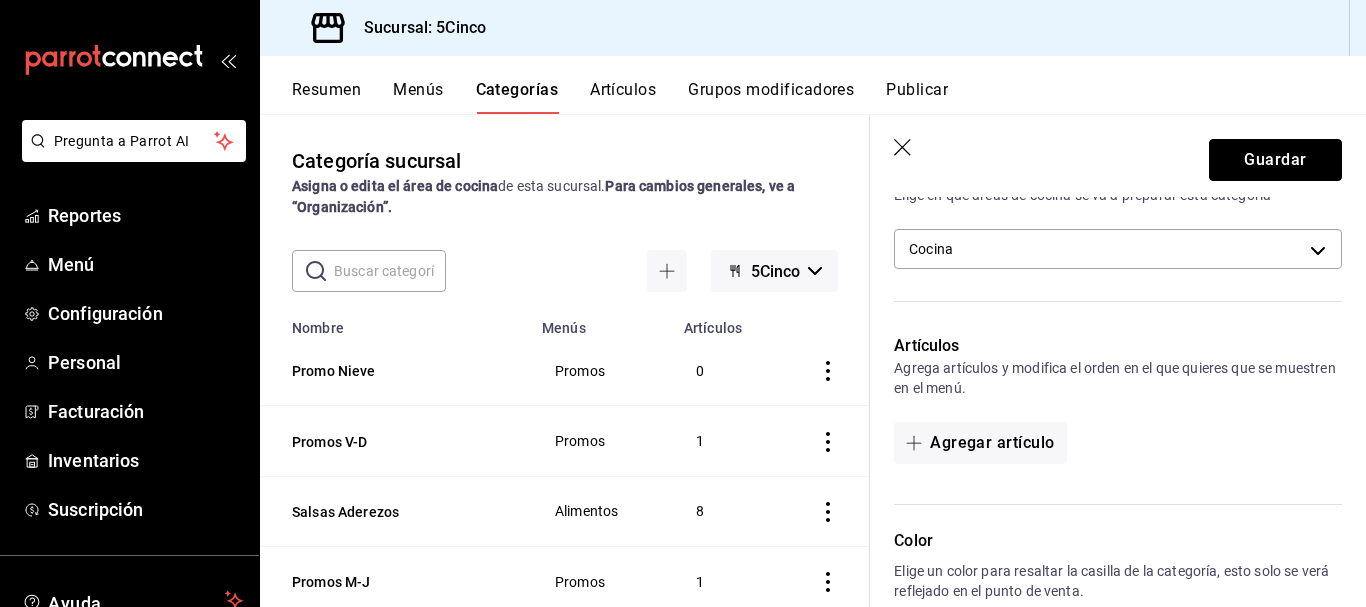 click on "Guardar" at bounding box center [1275, 160] 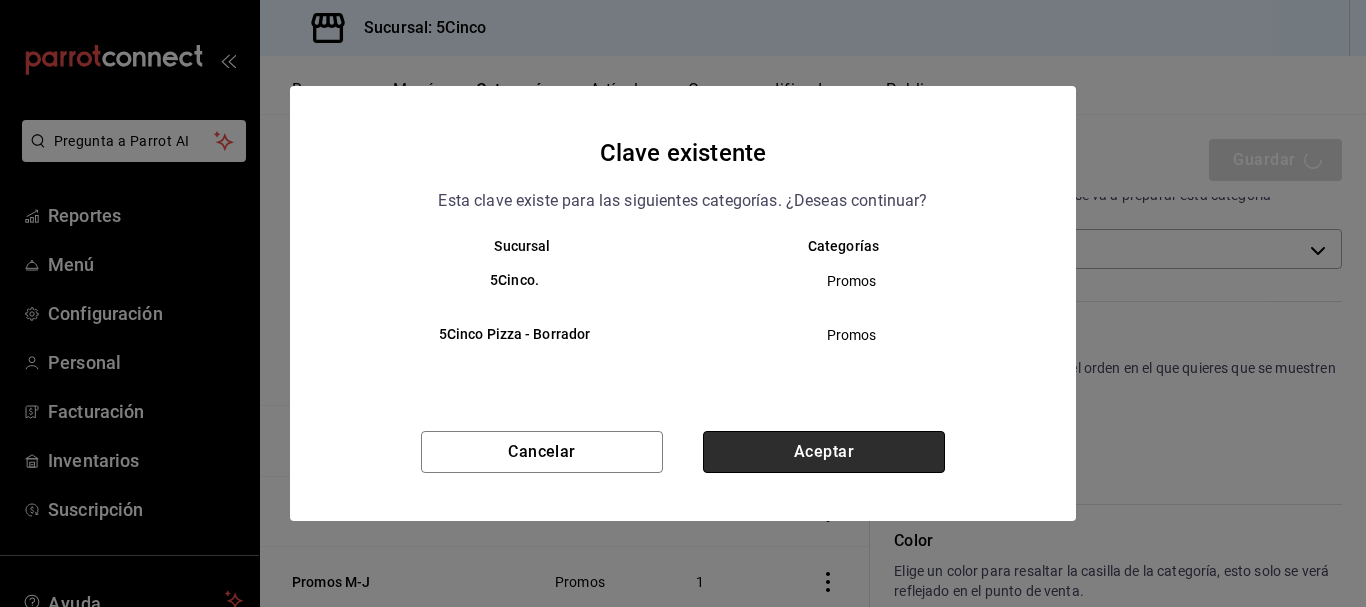 click on "Aceptar" at bounding box center [824, 452] 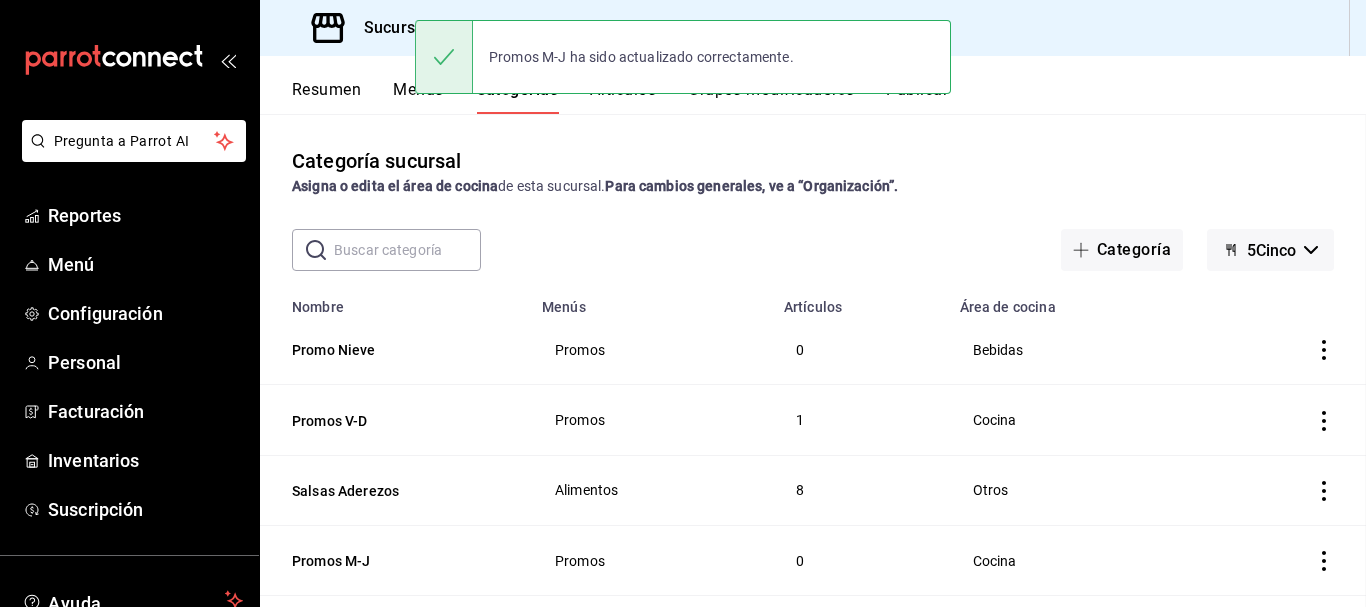 scroll, scrollTop: 0, scrollLeft: 0, axis: both 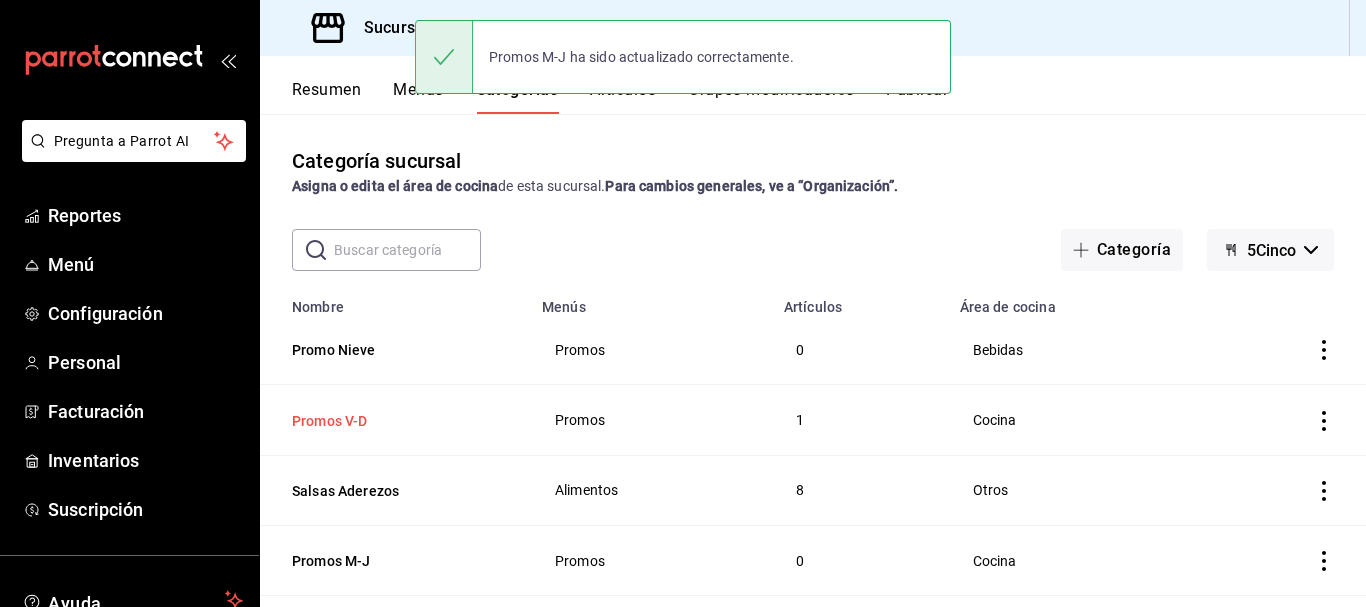 click on "Promos V-D" at bounding box center [392, 421] 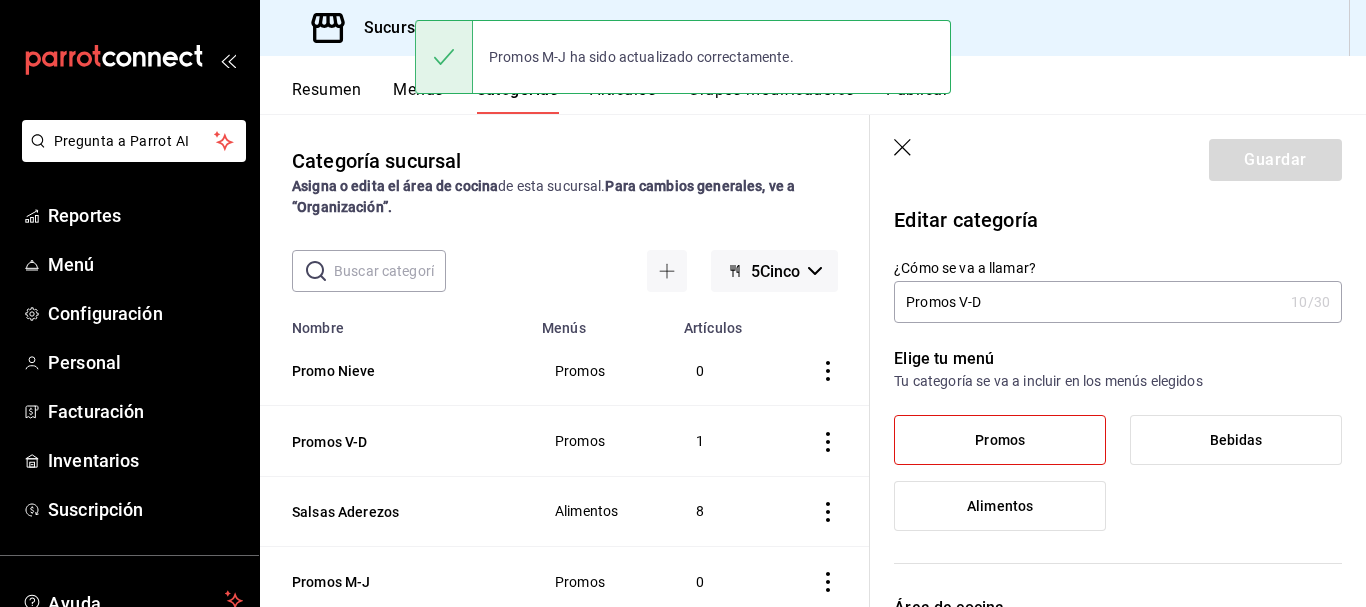 type on "25b577d2-48ff-4117-bcc4-a622bf58ae0d" 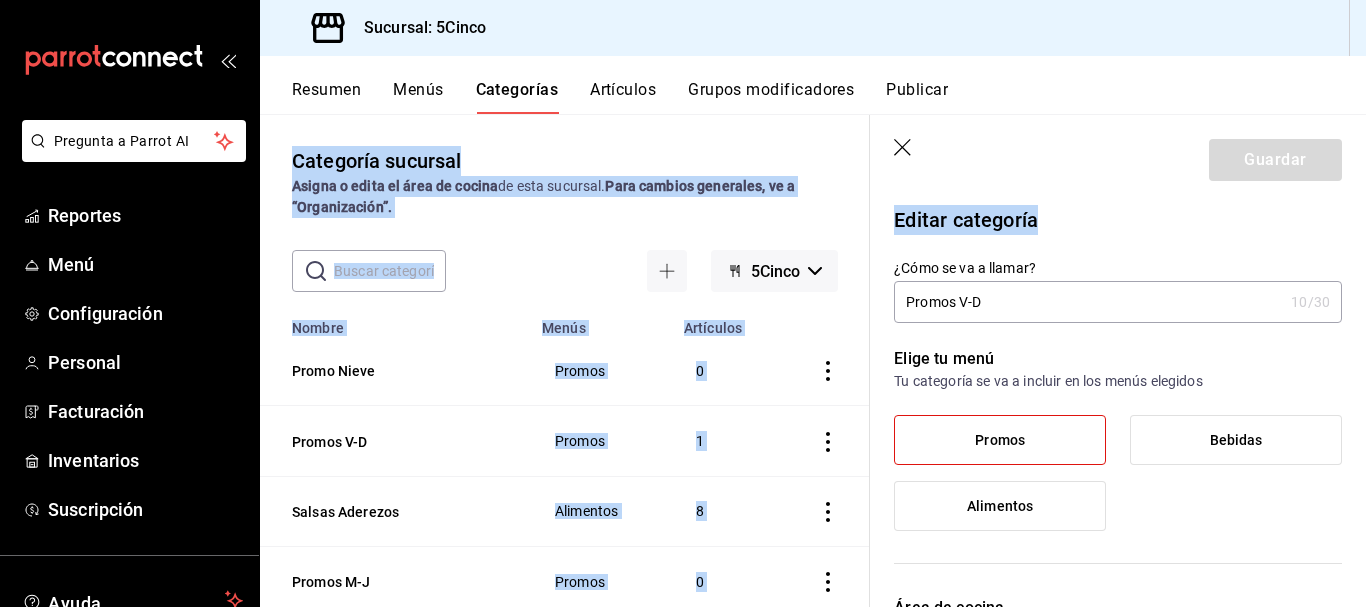 drag, startPoint x: 1365, startPoint y: 65, endPoint x: 1365, endPoint y: 230, distance: 165 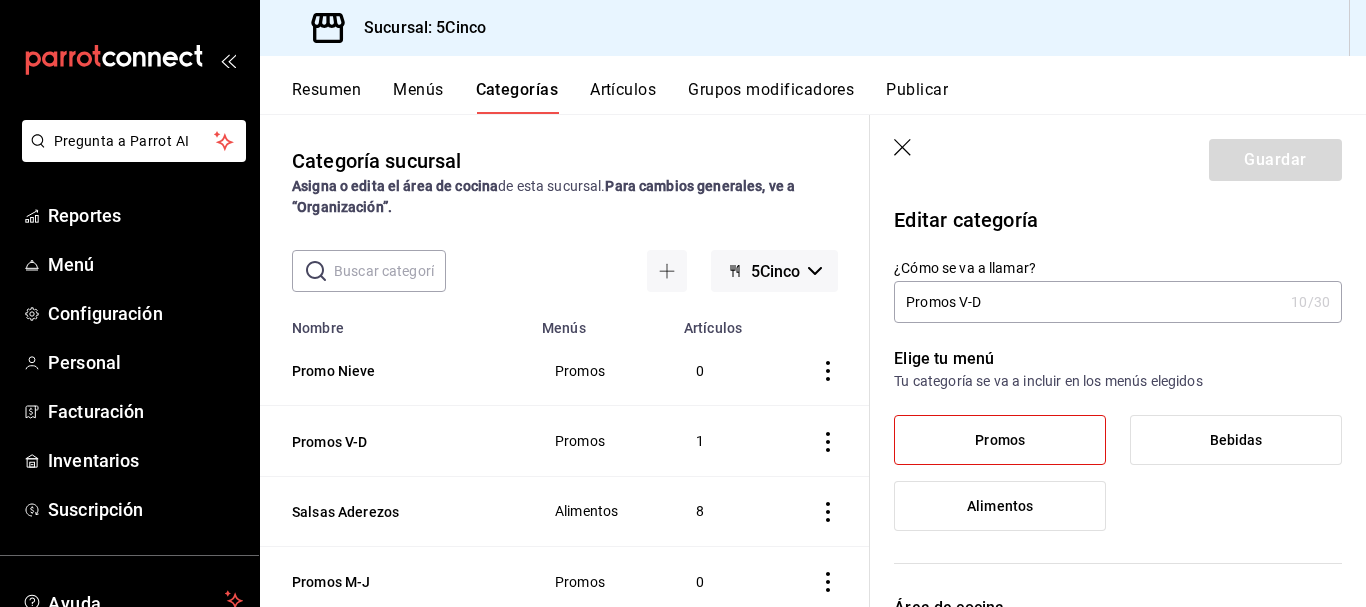click on "Editar categoría ¿Cómo se va a llamar? Promos V-D 10 /30 ¿Cómo se va a llamar? Elige tu menú Tu categoría se va a incluir en los menús elegidos Promos Bebidas Alimentos Área de cocina Elige en que áreas de cocina se va a preparar esta categoría Cocina [UUID] Artículos Agrega artículos y modifica el orden en el que quieres que se muestren en el menú. Julio Promo 2 Agregar artículo Color Elige un color para resaltar la casilla de la categoría, esto solo se verá reflejado en el punto de venta. Clave Asigna una clave a tu categoría y así agruparla con otras categorías dentro de tu organización. CA- [NUMBER] [NUMBER] ​ Asignar Clave" at bounding box center (1118, 822) 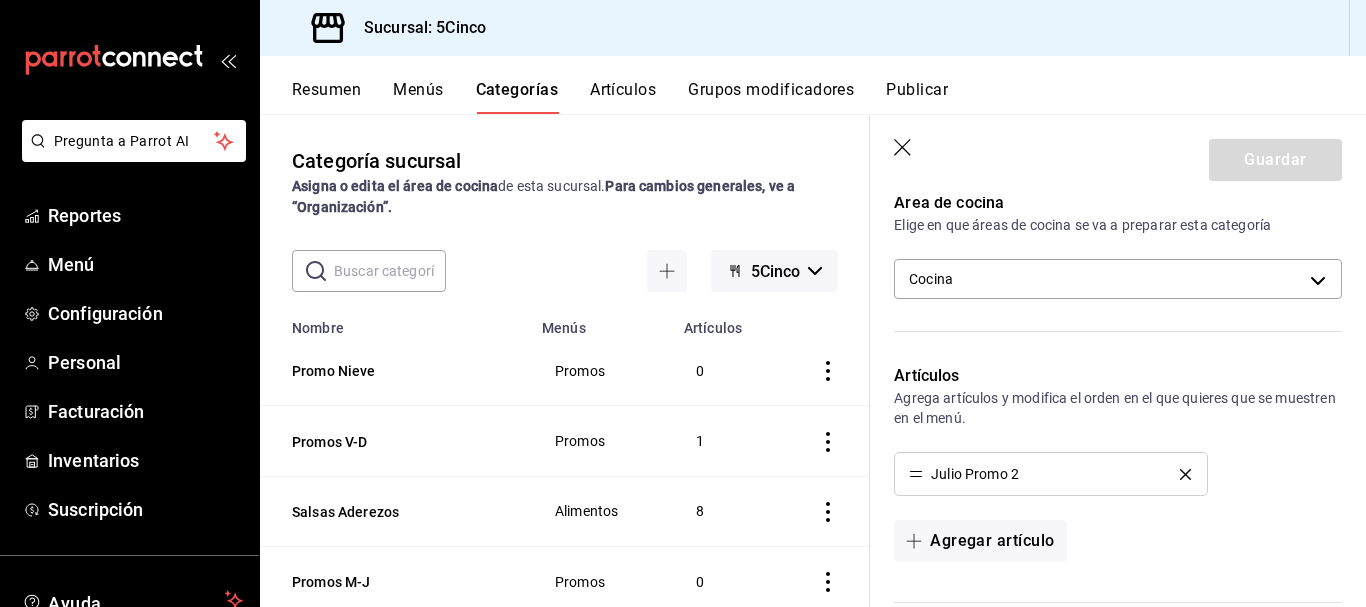 scroll, scrollTop: 508, scrollLeft: 0, axis: vertical 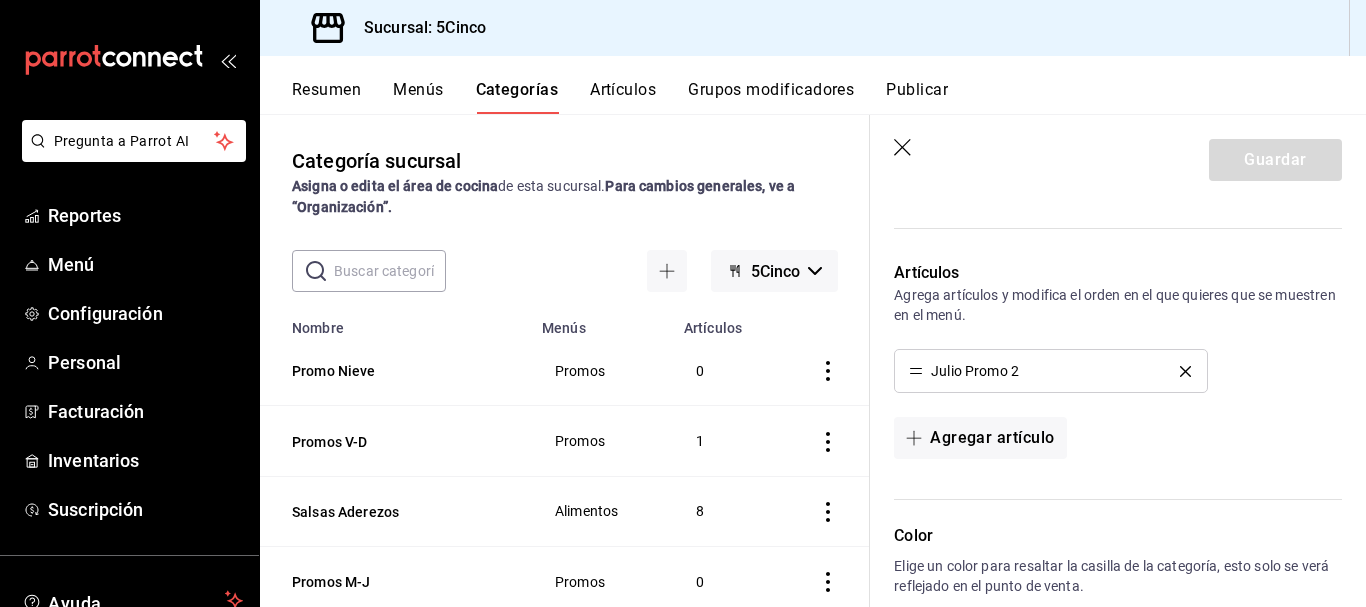 click 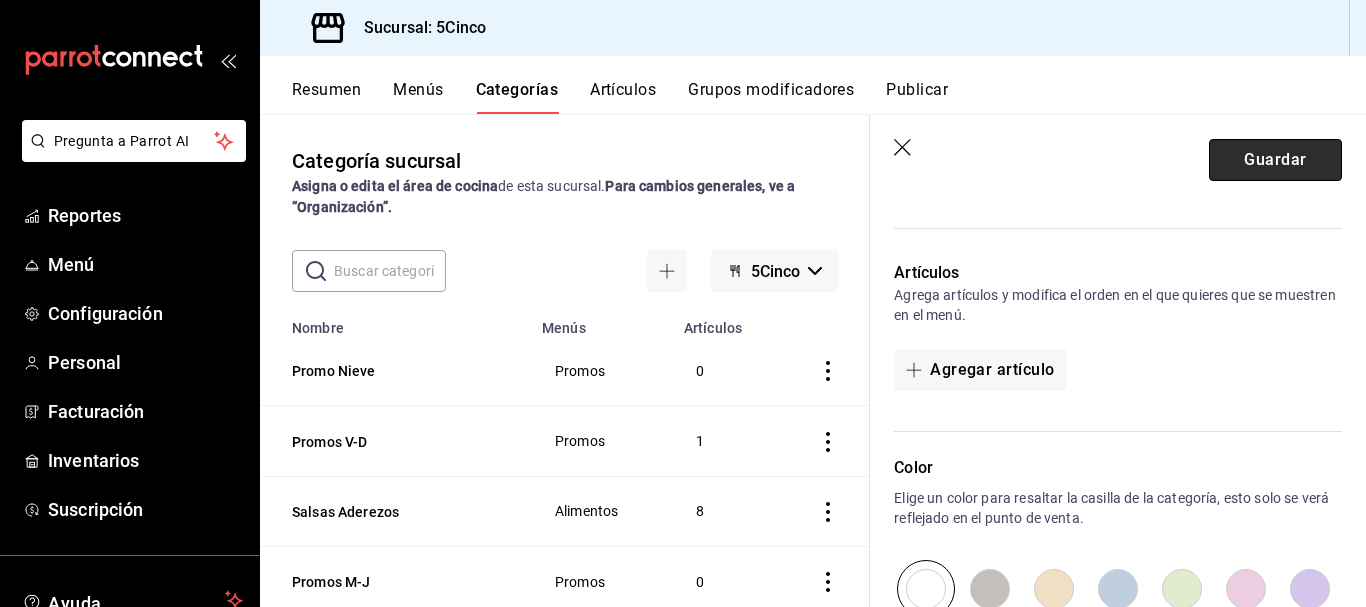 click on "Guardar" at bounding box center (1275, 160) 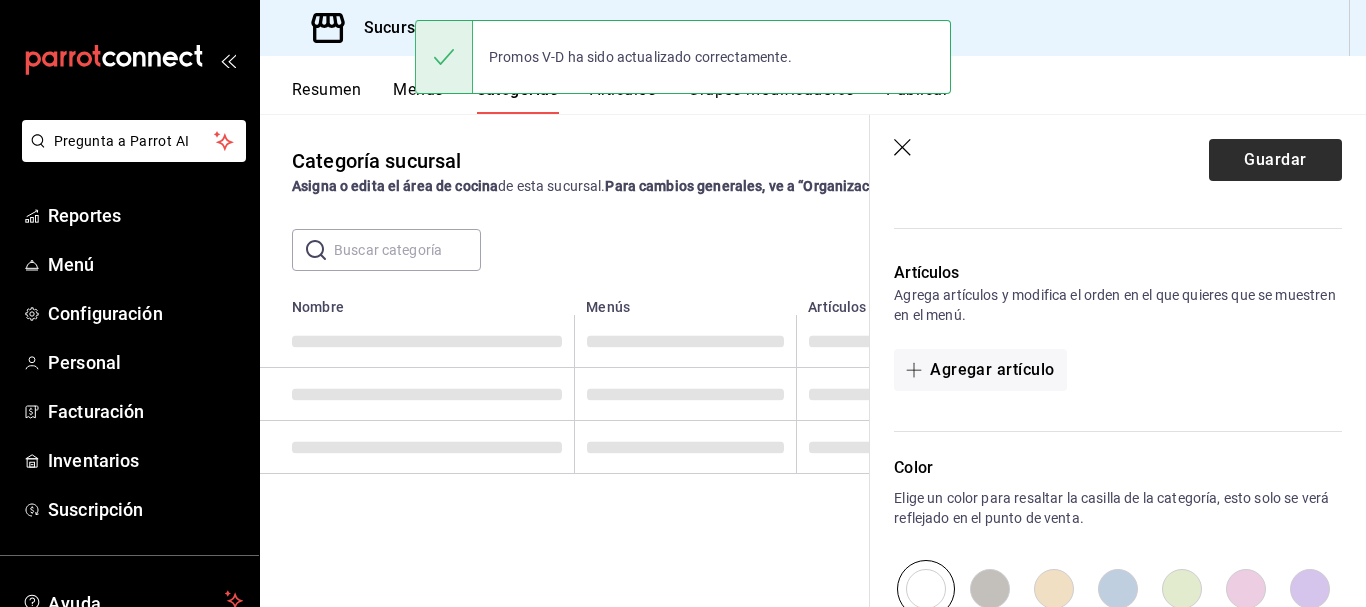 scroll, scrollTop: 0, scrollLeft: 0, axis: both 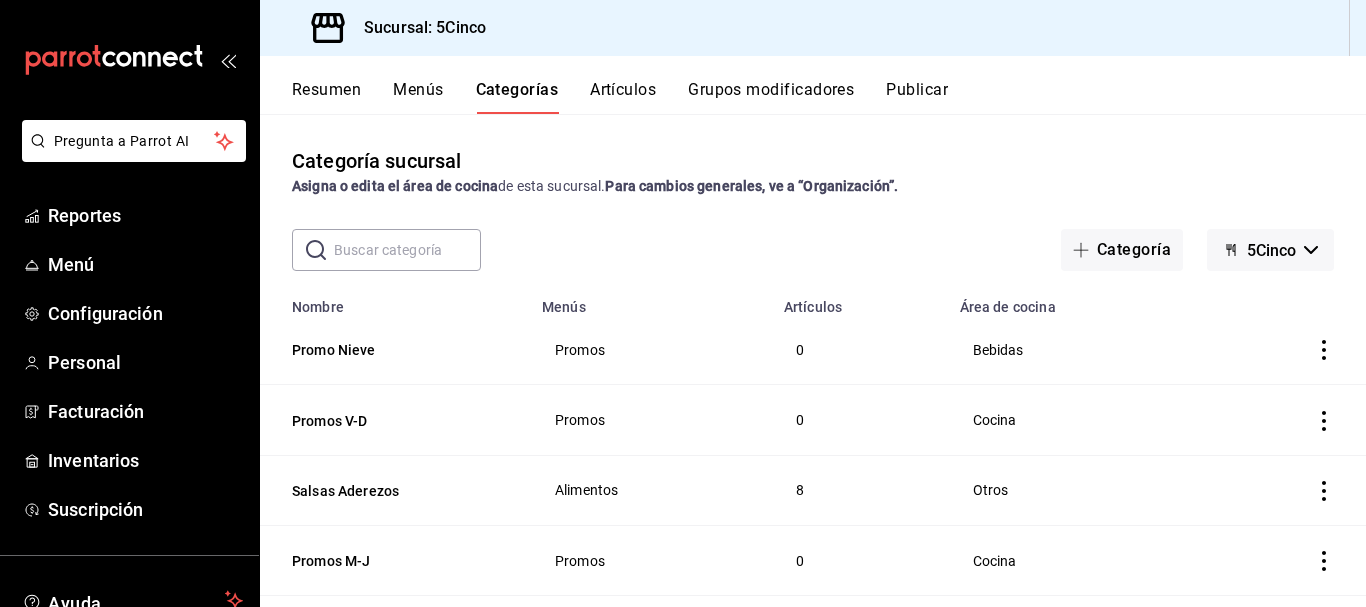 click on "Artículos" at bounding box center [623, 97] 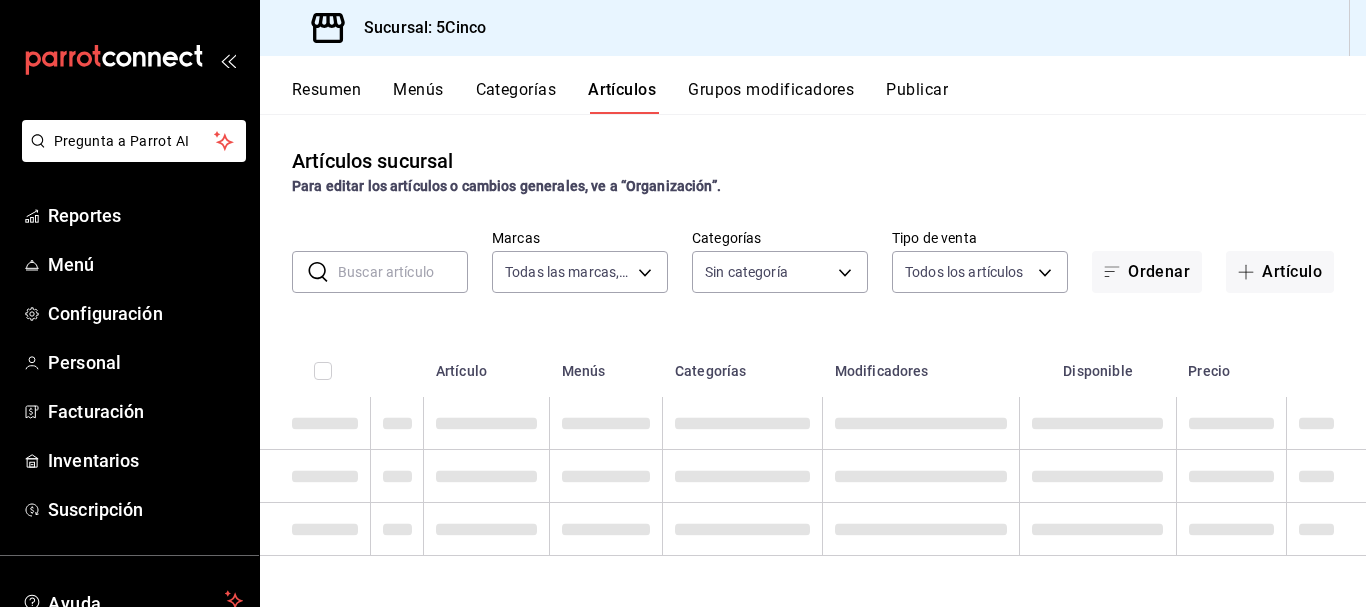 type on "8f35f587-e462-420b-a761-ee9f60806f21" 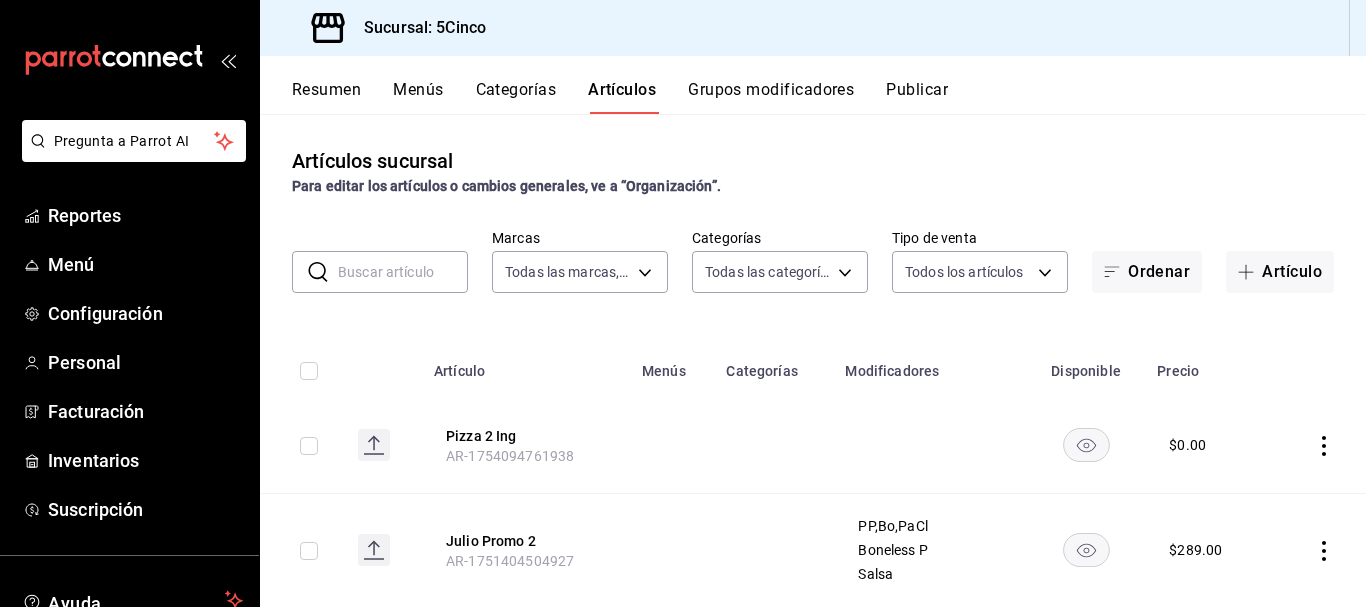 type on "46ded28d-c232-4de3-ae2a-5f55cd3dd250,c1ac402c-f3d0-463d-9a97-cfde7c406cde,d6bdd3a1-eeef-409a-bd97-c25b76b5fe42,9ac3bb13-7bbc-42d3-9322-db566ce6336f,1d40d7f8-87d3-4014-ac4c-9414f8915a0b,9fcd30a1-670e-443c-ad2a-bc8e4ec35ca1,38a5ea36-ec2e-4da7-86cb-f9b5fd1f5877,64e53c4c-fb0d-48be-ae9e-6388a3b51381,84ef5729-5ab2-4323-aca7-e05ccee016d5,cedb16b3-1a96-47f5-84f8-8a4c5964919d,c113b4ec-1d31-4bb0-ae8f-bfe53359d535,4b8d4ce4-5838-4c80-ac05-32973ef8087d,d3f4d625-2684-4b3e-a614-2d3e90768db8,33668bcd-896b-4fbc-acc5-1b6bc088098b,31958262-5446-4f07-932d-069843a983f3,98f448f8-b8ab-4016-8b16-d60d1cf60609" 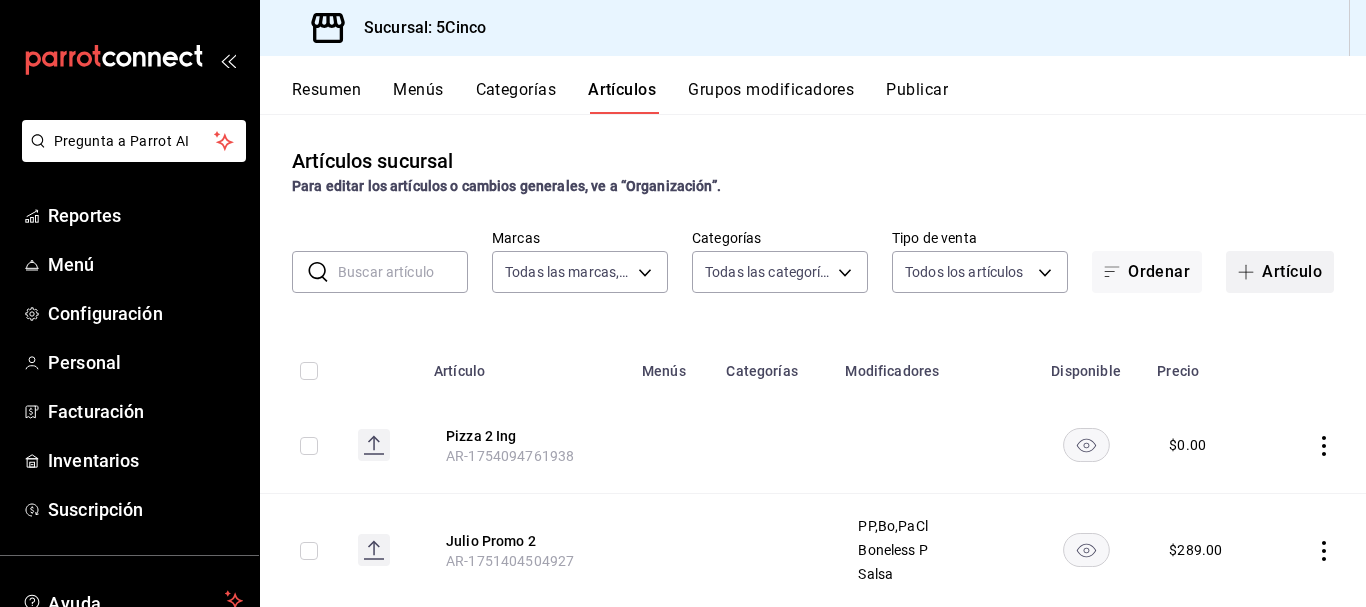 click on "Artículo" at bounding box center [1280, 272] 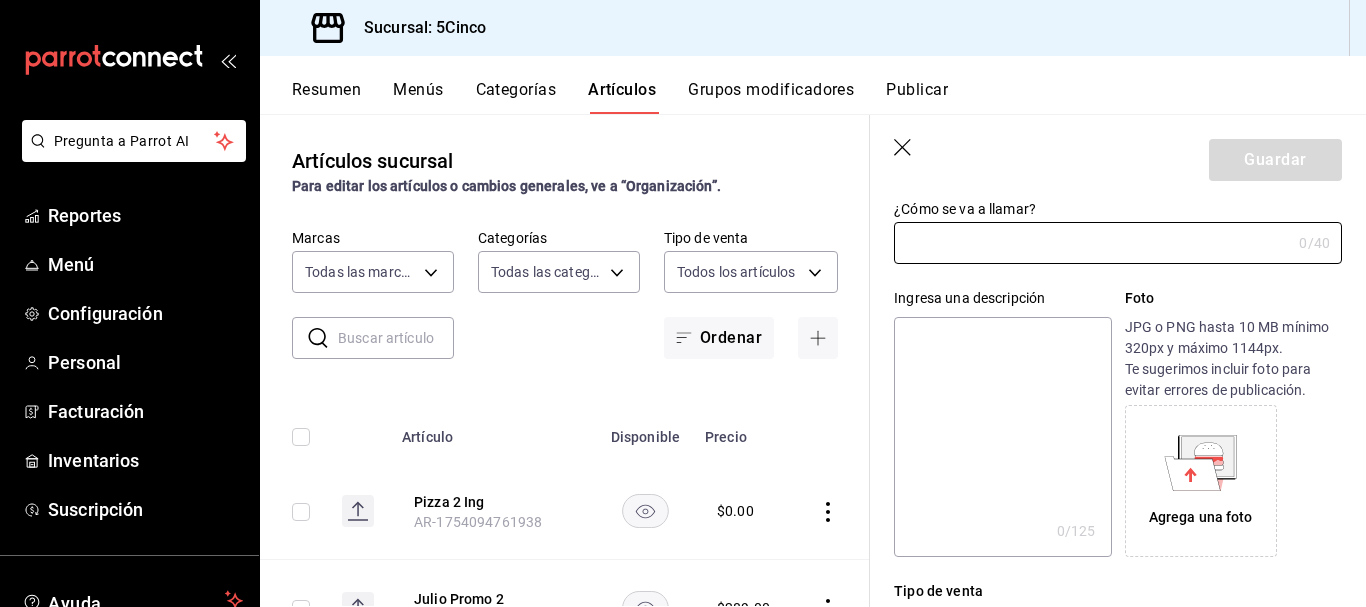 scroll, scrollTop: 104, scrollLeft: 0, axis: vertical 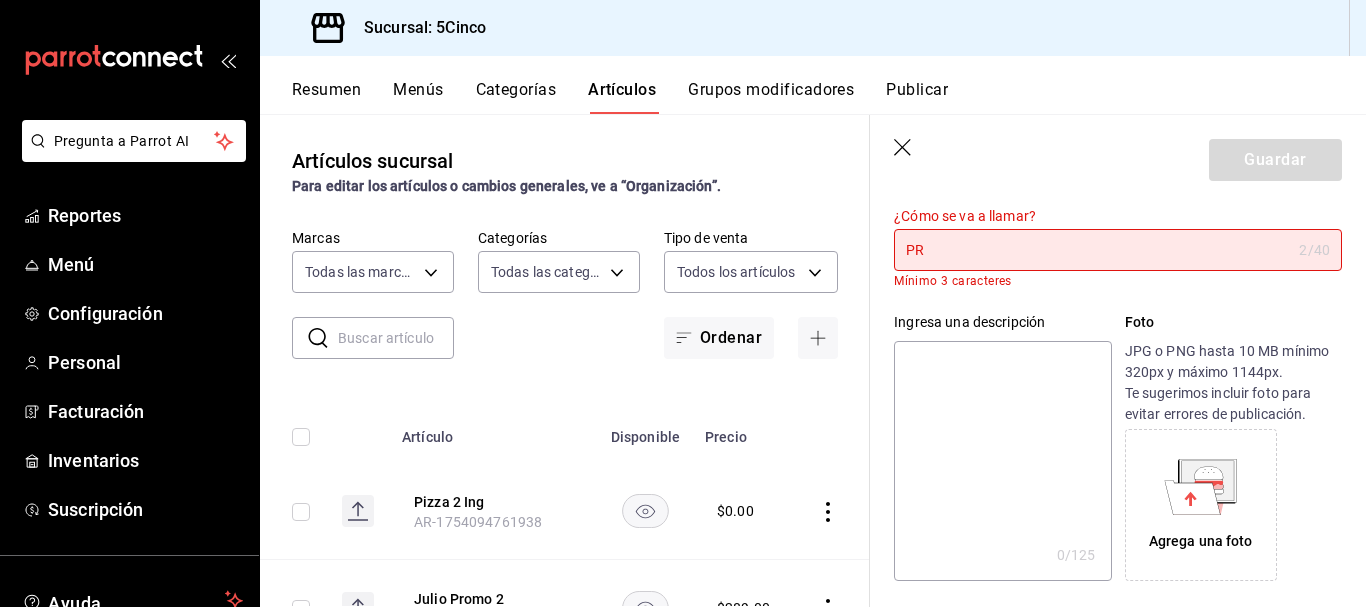 type on "P" 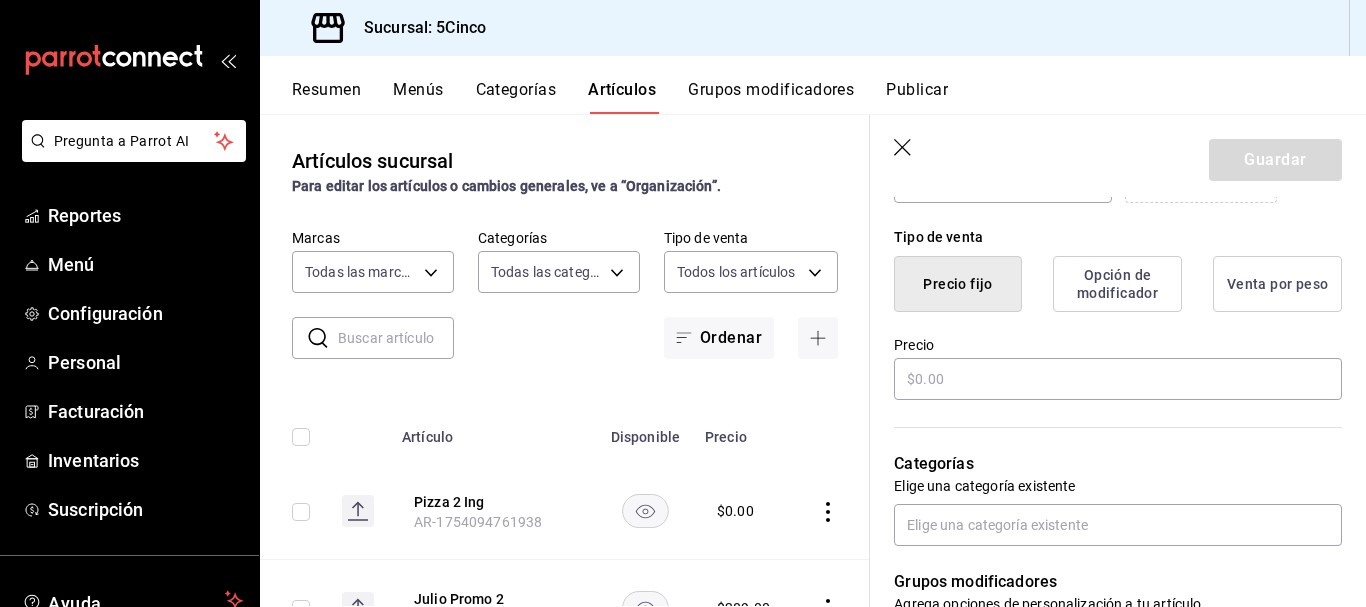 scroll, scrollTop: 485, scrollLeft: 0, axis: vertical 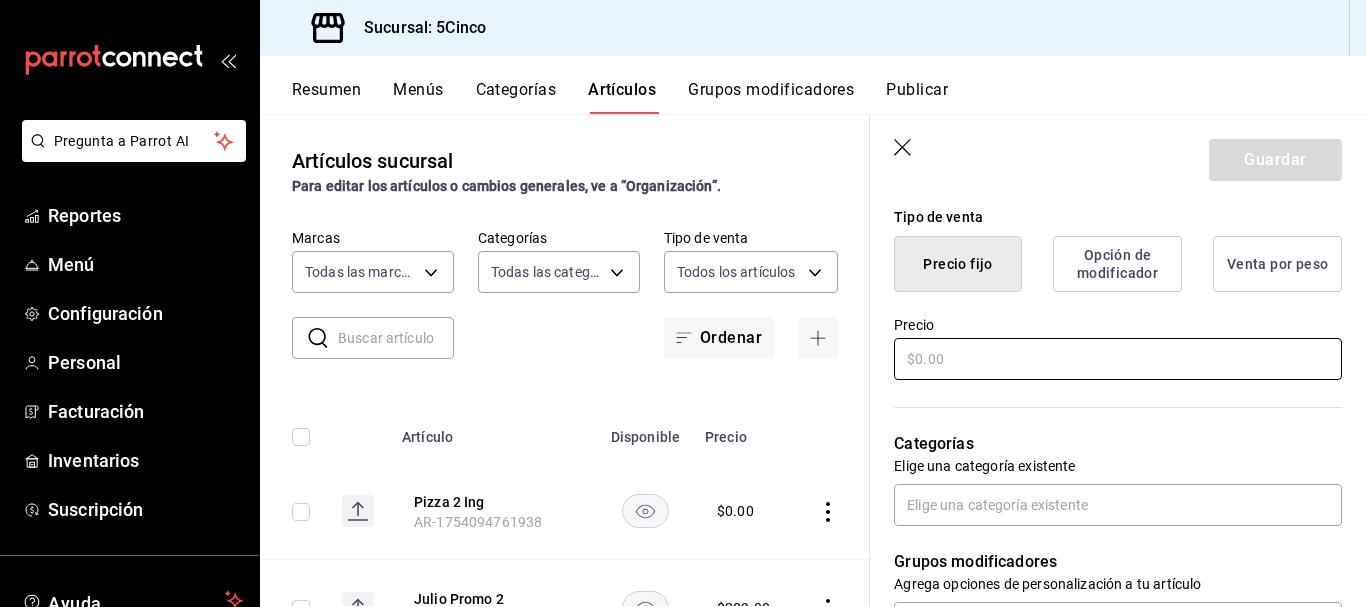 type on "Agosto Promo Nieve" 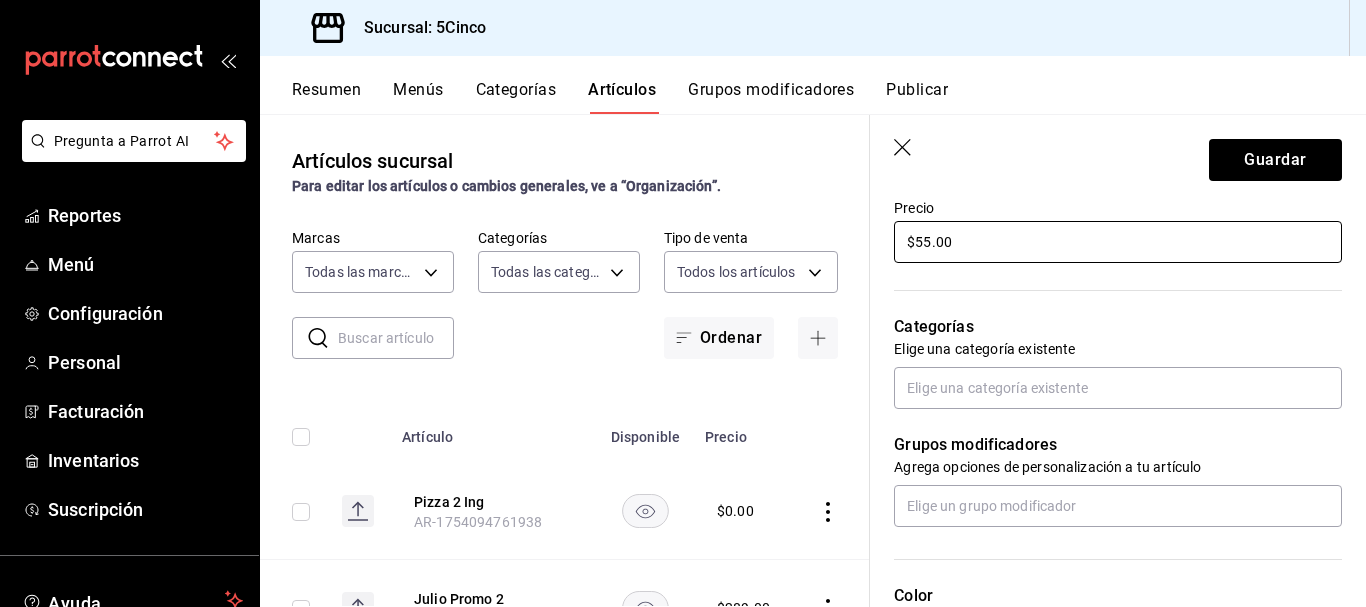 scroll, scrollTop: 611, scrollLeft: 0, axis: vertical 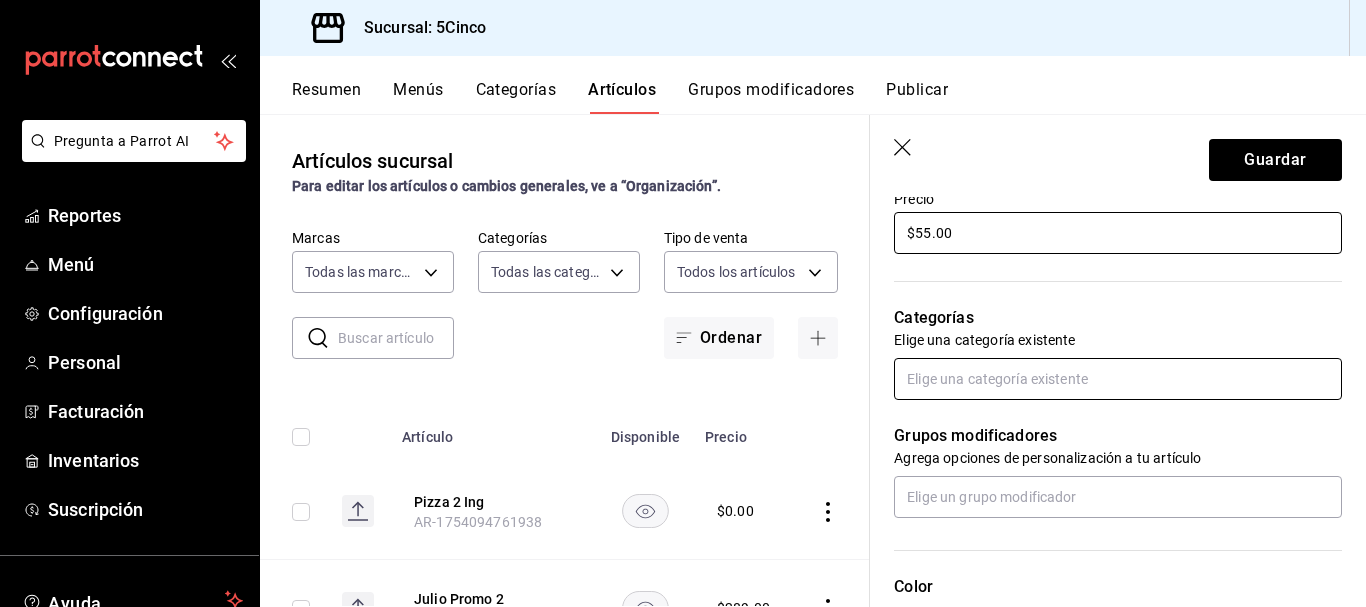 type on "$55.00" 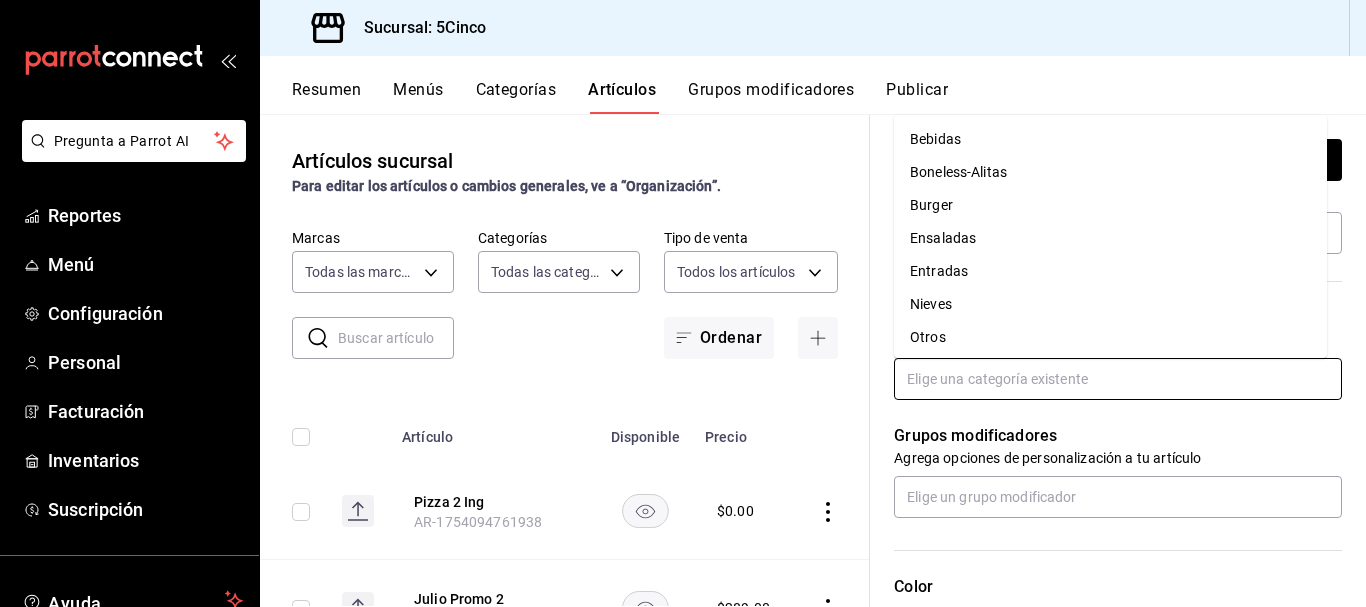 click at bounding box center (1118, 379) 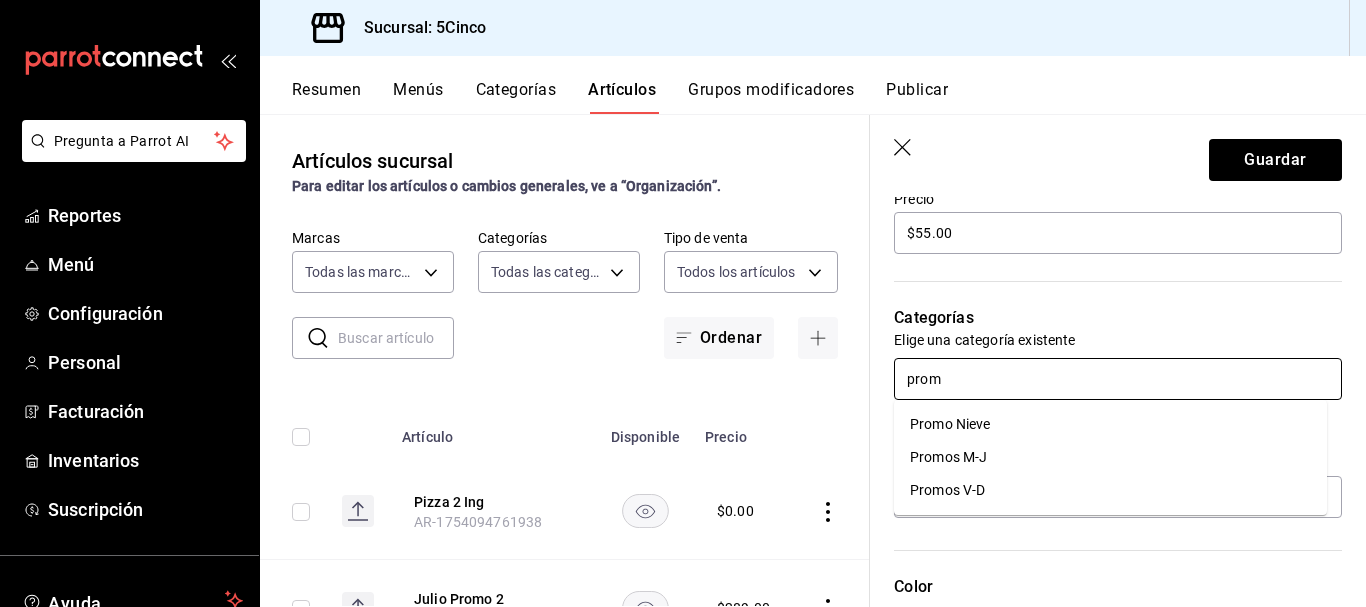 type on "promo" 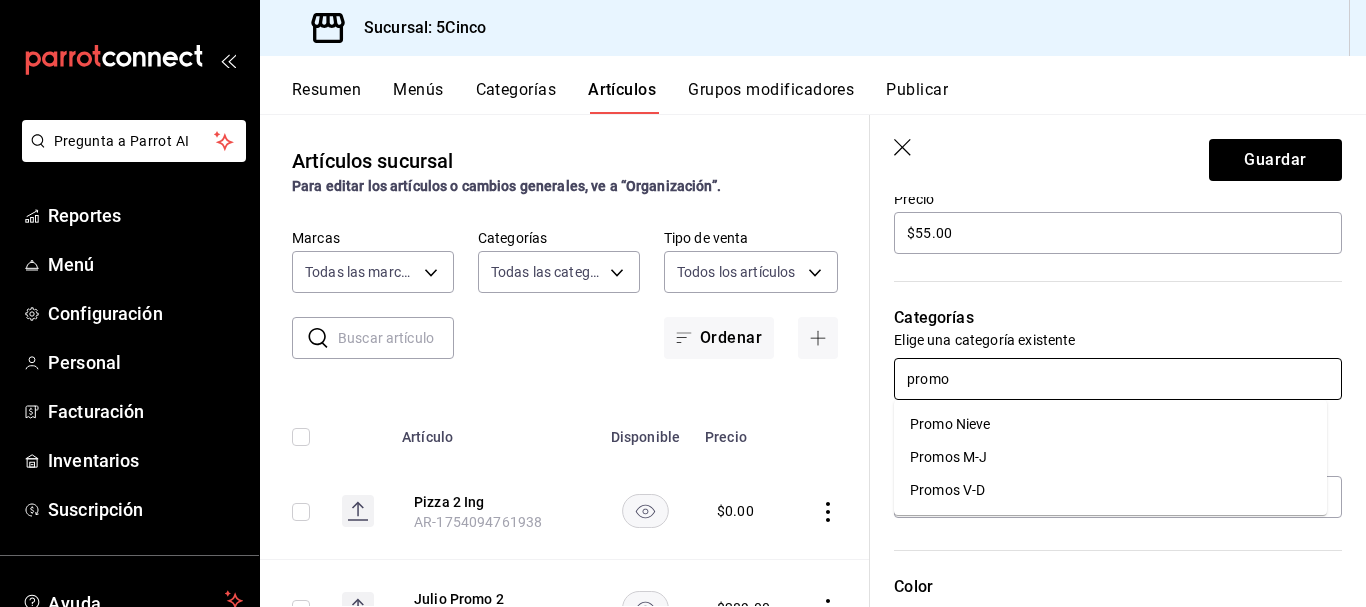 click on "Promo Nieve" at bounding box center (1110, 424) 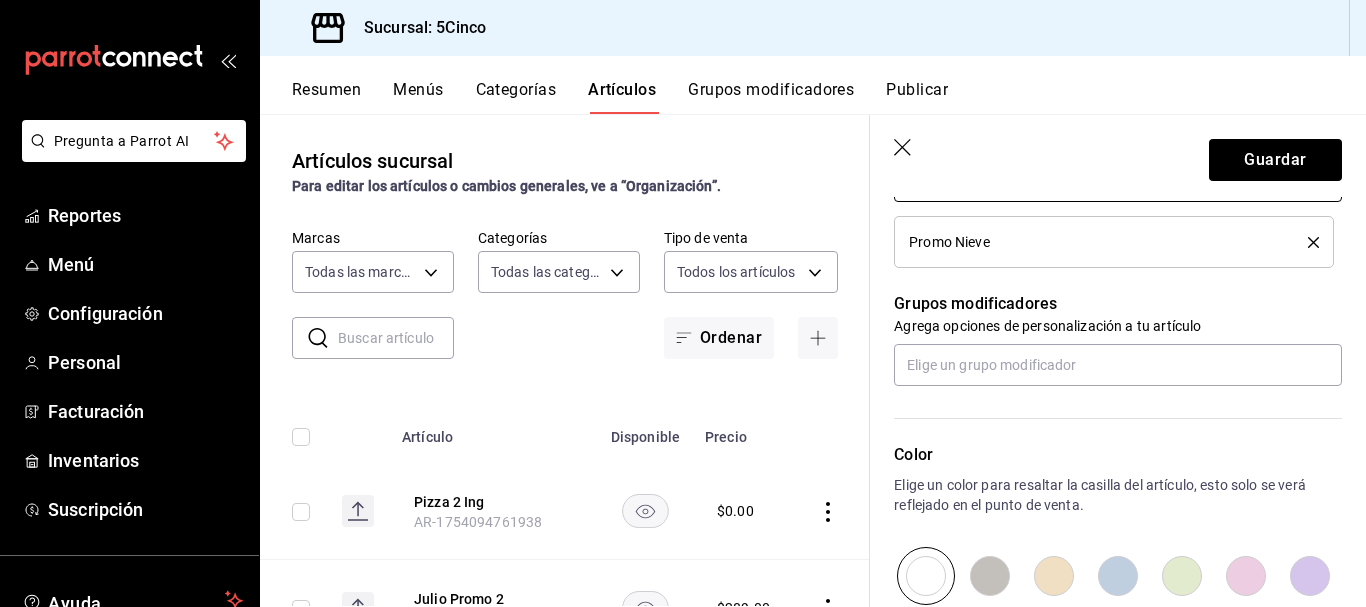 scroll, scrollTop: 822, scrollLeft: 0, axis: vertical 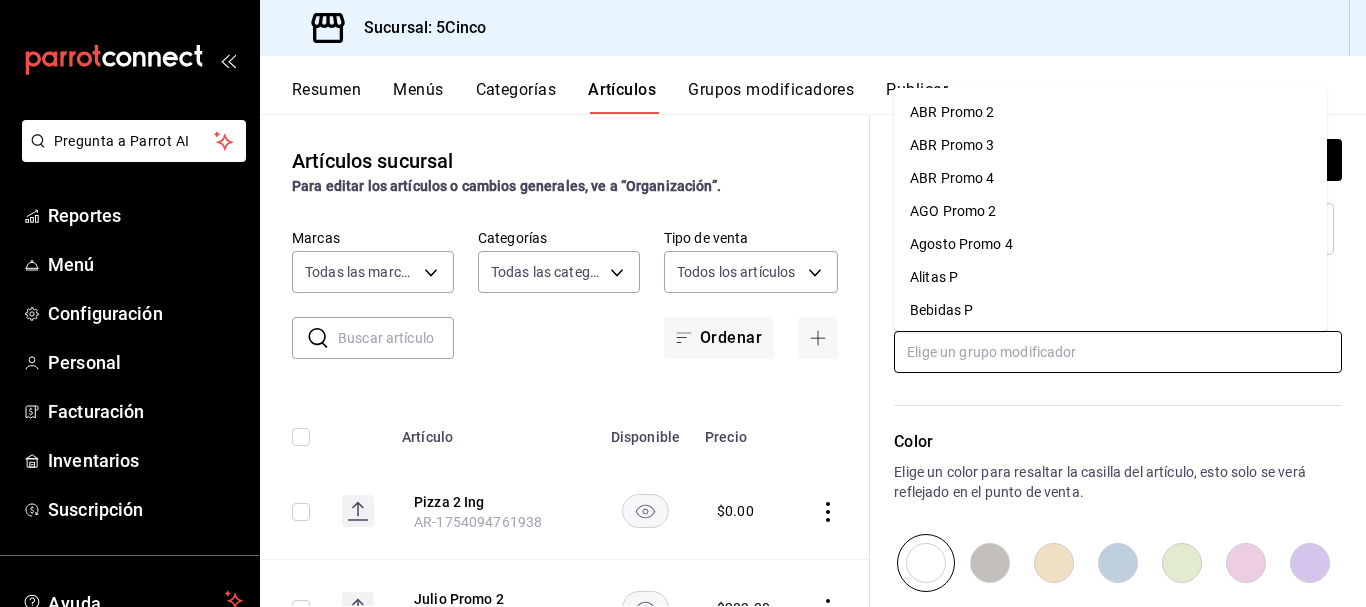 click at bounding box center (1118, 352) 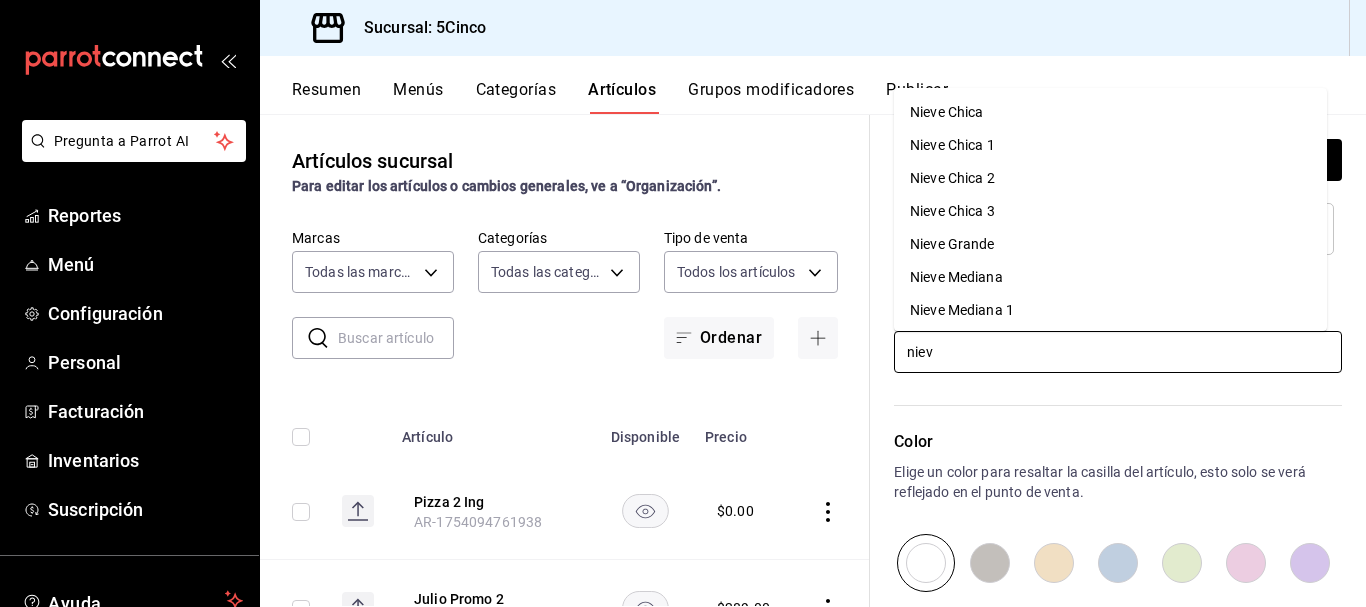 type on "nieve" 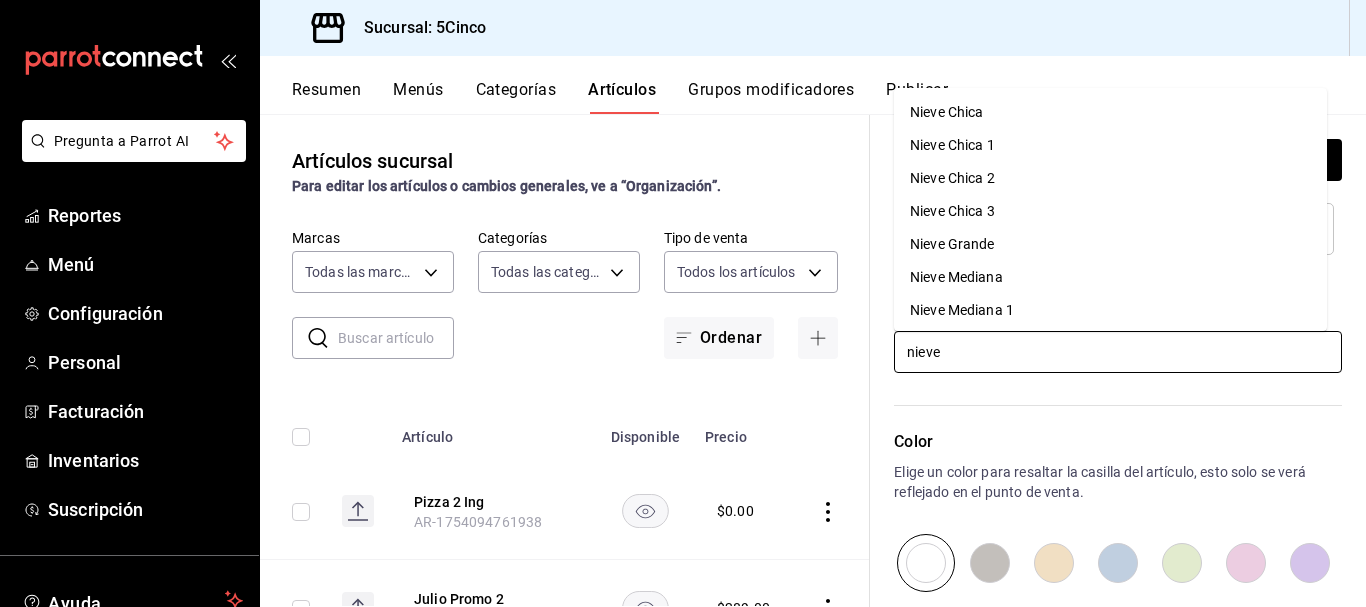 click on "Nieve Chica" at bounding box center [1110, 112] 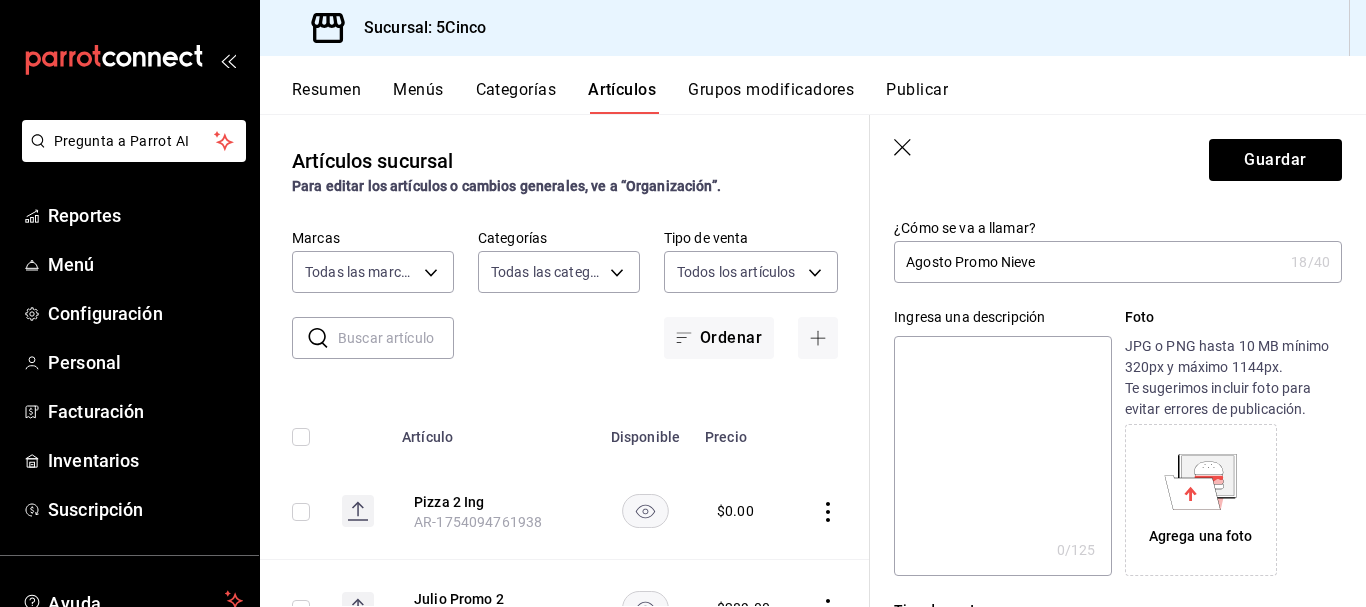 scroll, scrollTop: 0, scrollLeft: 0, axis: both 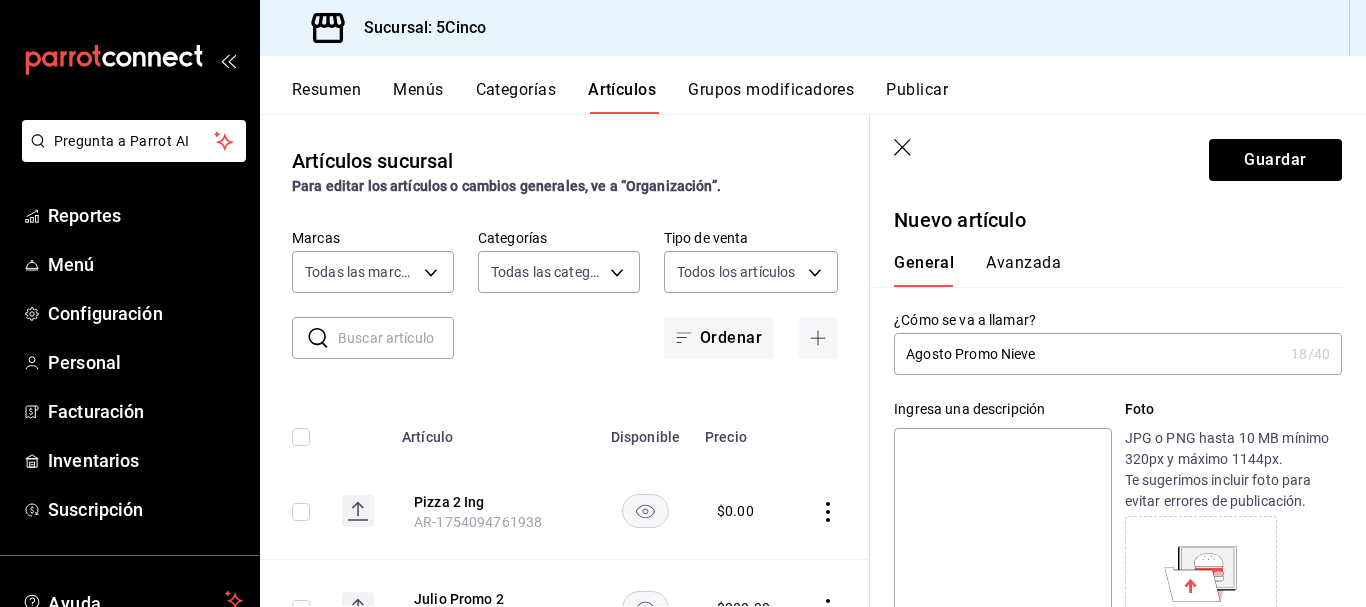 click on "Avanzada" at bounding box center (1023, 270) 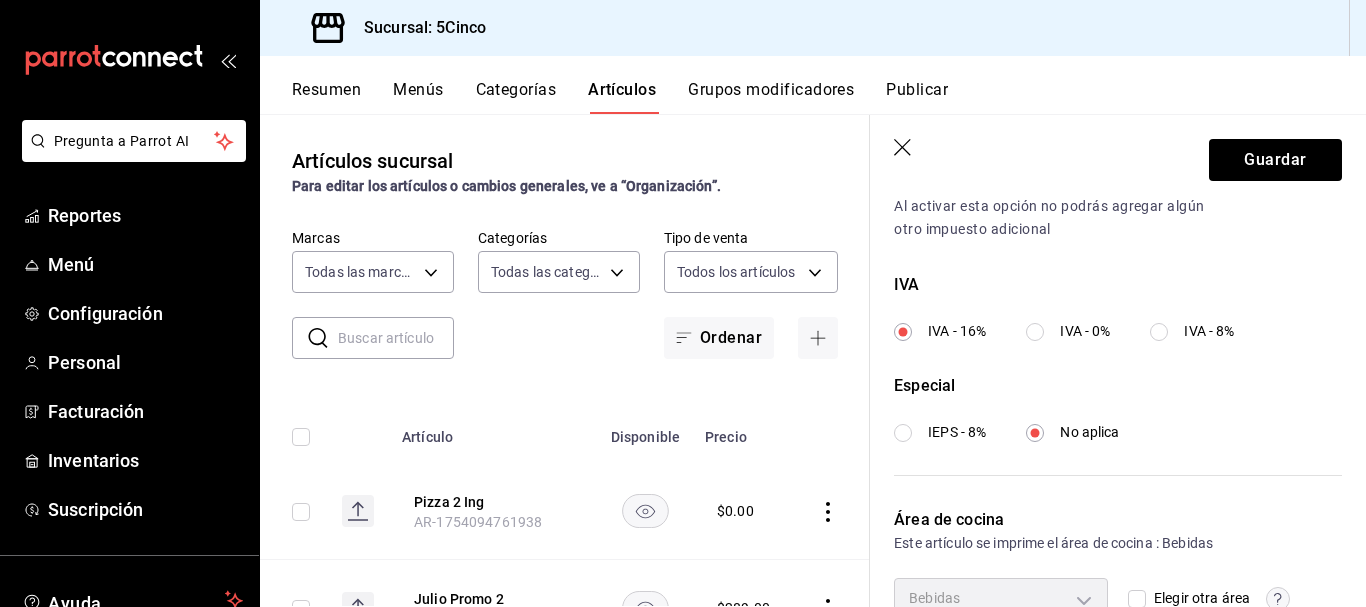 scroll, scrollTop: 806, scrollLeft: 0, axis: vertical 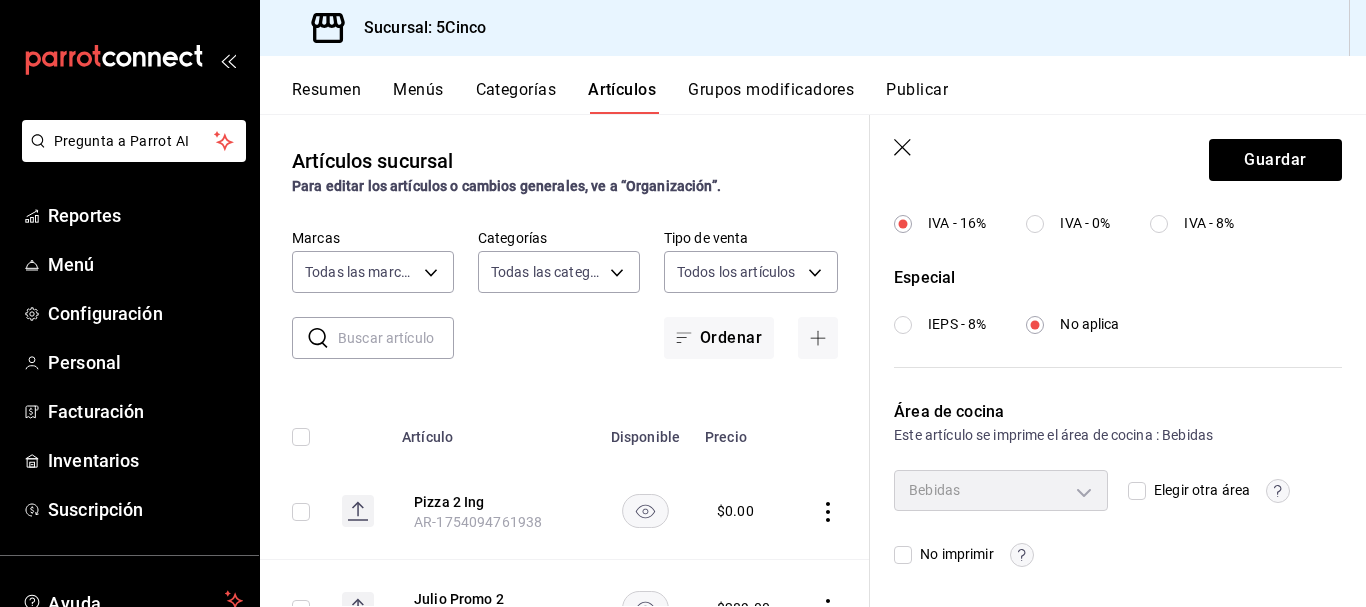 click on "Elegir otra área" at bounding box center (1137, 491) 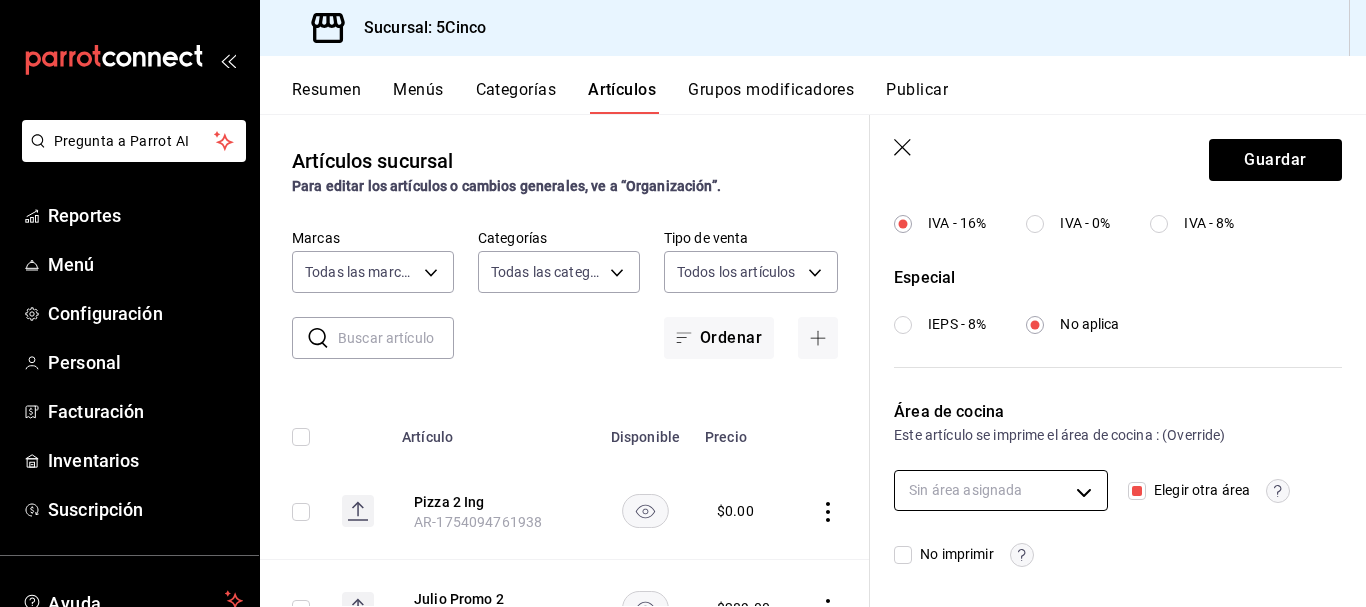 click on "Pregunta a Parrot AI Reportes   Menú   Configuración   Personal   Facturación   Inventarios   Suscripción   Ayuda Recomienda Parrot   [FIRST] [LAST]   Sugerir nueva función   Sucursal: 5Cinco Resumen Menús Categorías Artículos Grupos modificadores Publicar Artículos sucursal Para editar los artículos o cambios generales, ve a “Organización”. ​ ​ Marcas Todas las marcas, Sin marca [UUID] Categorías Todas las categorías, Sin categoría Tipo de venta Todos los artículos ALL Ordenar Artículo Disponible Precio Pizza 2 Ing AR- [NUMBER] $ 0.00 Julio Promo 2 AR- [NUMBER] $ 289.00 Julio Promo 1 AR- [NUMBER] $ 249.00 Julio Promo Nieve AR- [NUMBER] $ 65.00 Junio Promo 2 2025 AR- [NUMBER] $ 299.00 Junio Milan Especial 2025 AR- [NUMBER] $ 259.00 Junio Promo Nieve 2025 AR- [NUMBER] $ 109.00 Mayo Promo 2 AR- [NUMBER] $ 299.00 Mayo Promo Nieve AR- [NUMBER] $ 65.00 Mayo Promo 1 AR- [NUMBER] $ 155.00 Promo Combo Boneless AR- [NUMBER]" at bounding box center [683, 303] 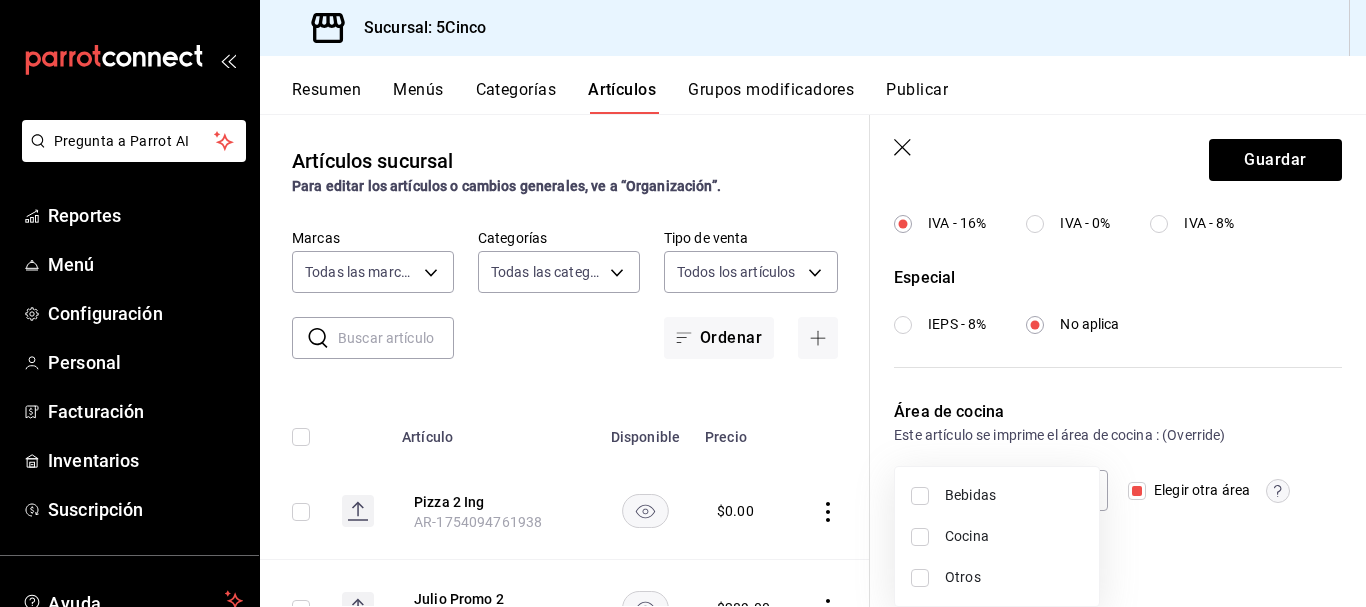 click on "Bebidas" at bounding box center [1014, 495] 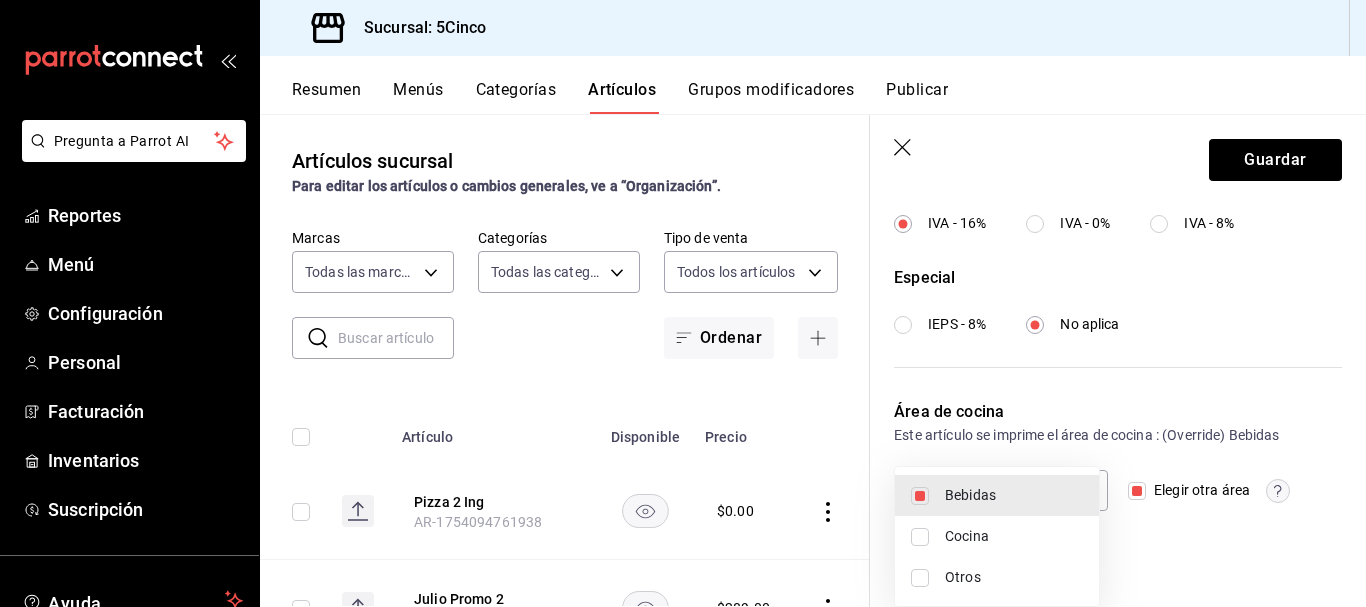 click at bounding box center [683, 303] 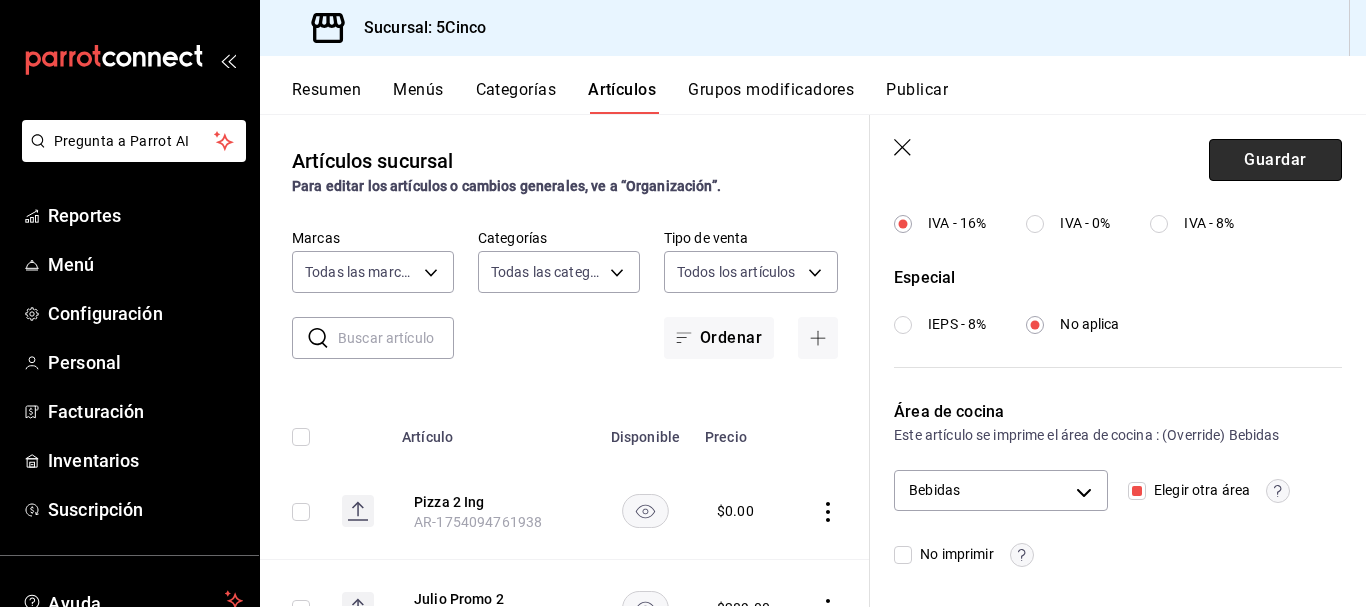 click on "Guardar" at bounding box center [1275, 160] 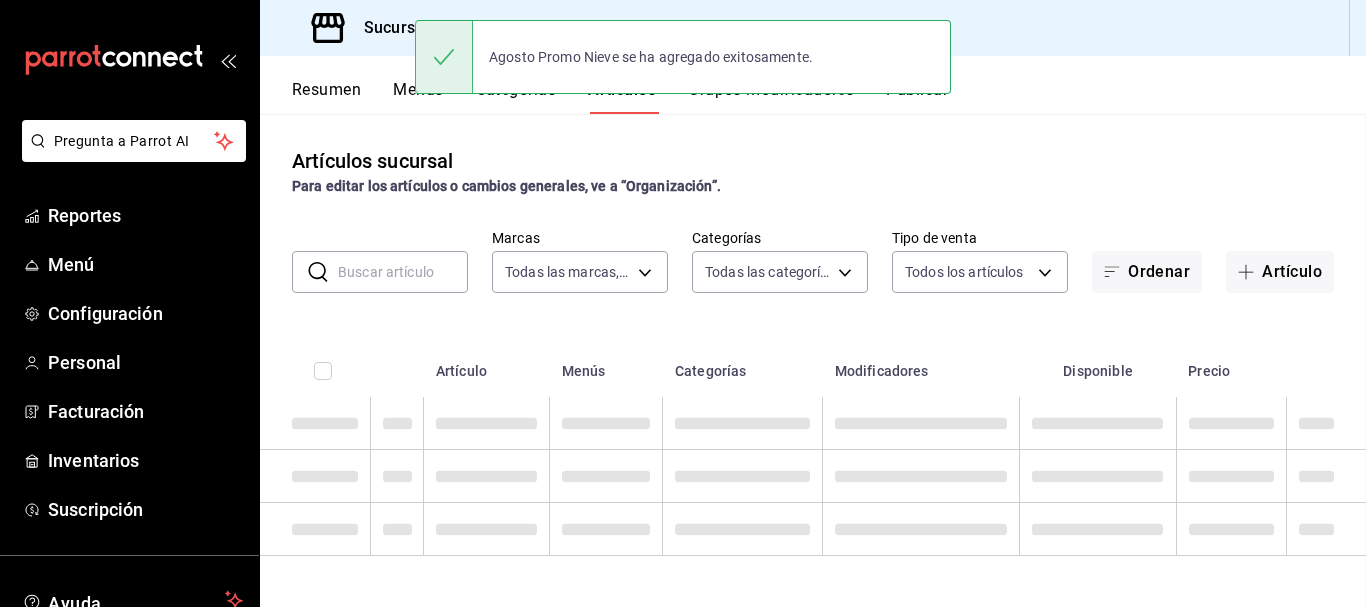scroll, scrollTop: 0, scrollLeft: 0, axis: both 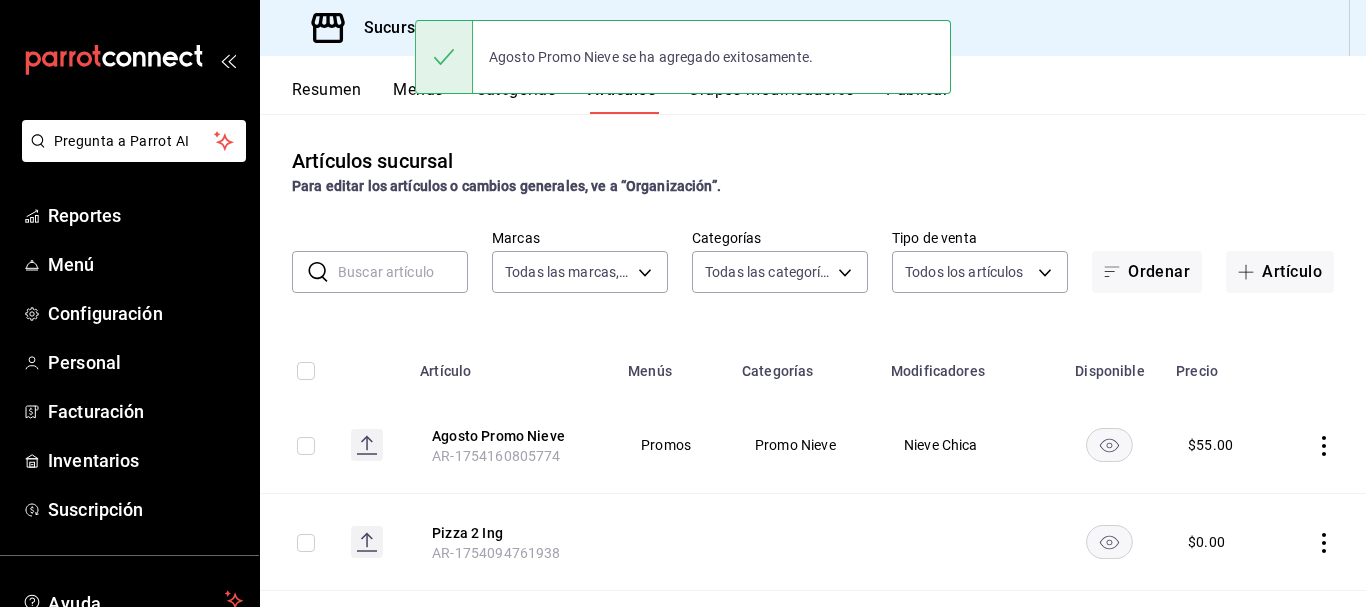 click at bounding box center (403, 272) 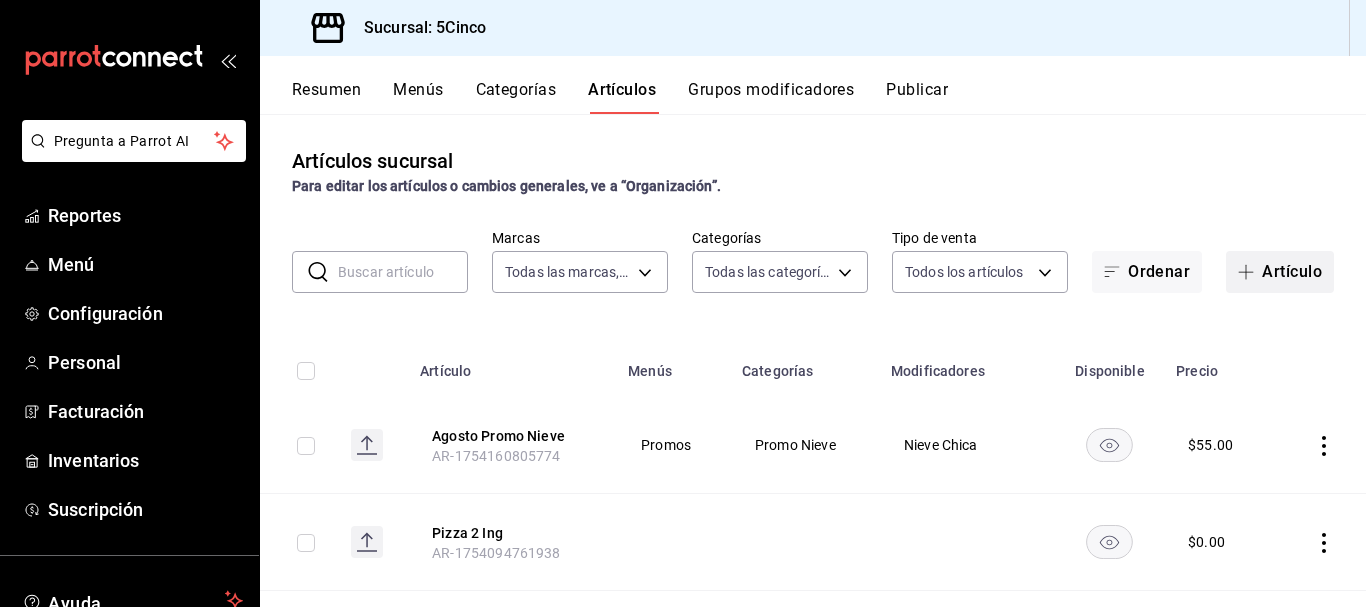 click on "Artículo" at bounding box center [1280, 272] 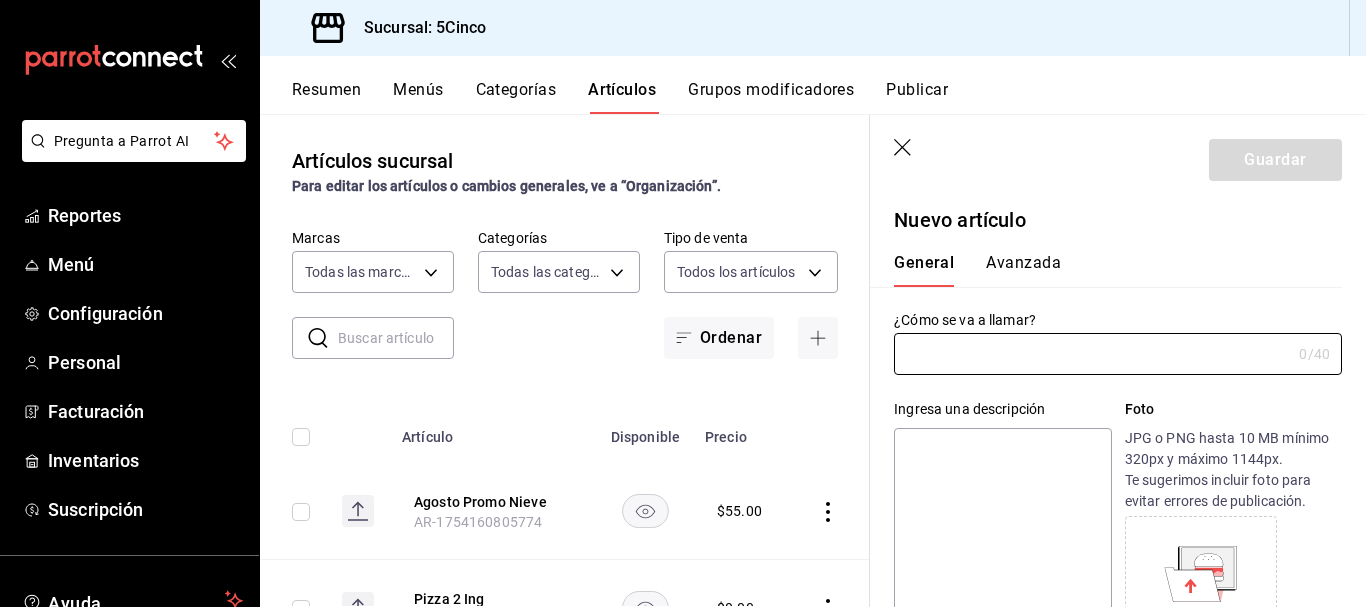 type on "AR-1754160859862" 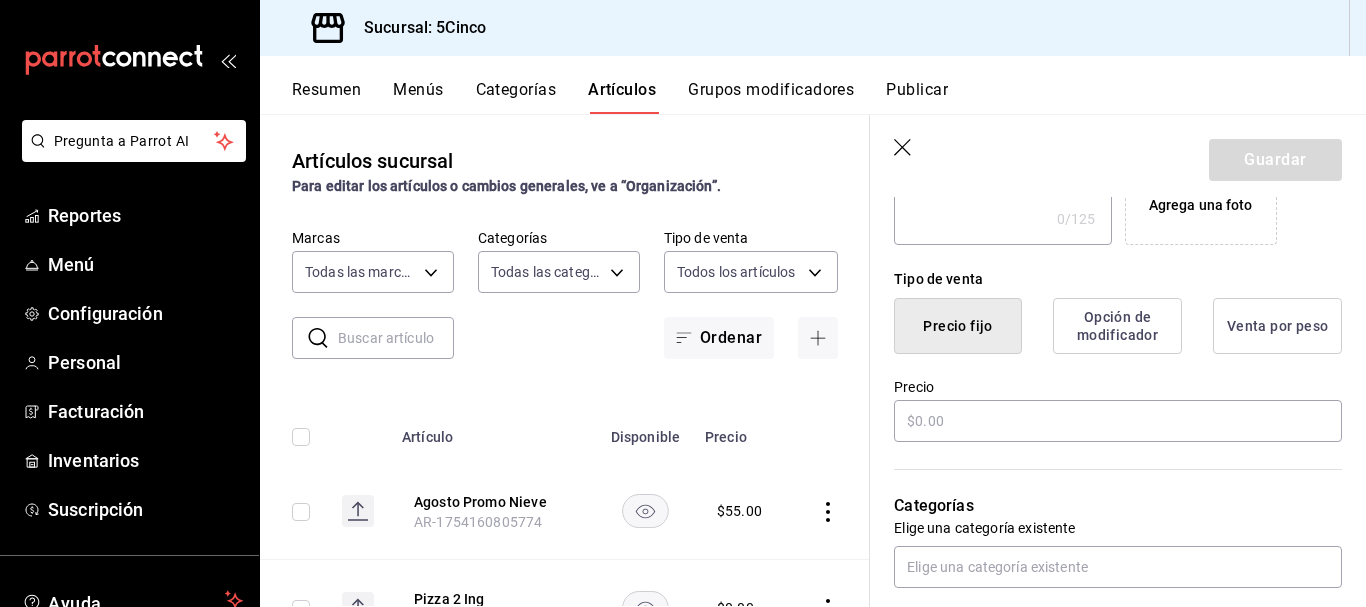 scroll, scrollTop: 436, scrollLeft: 0, axis: vertical 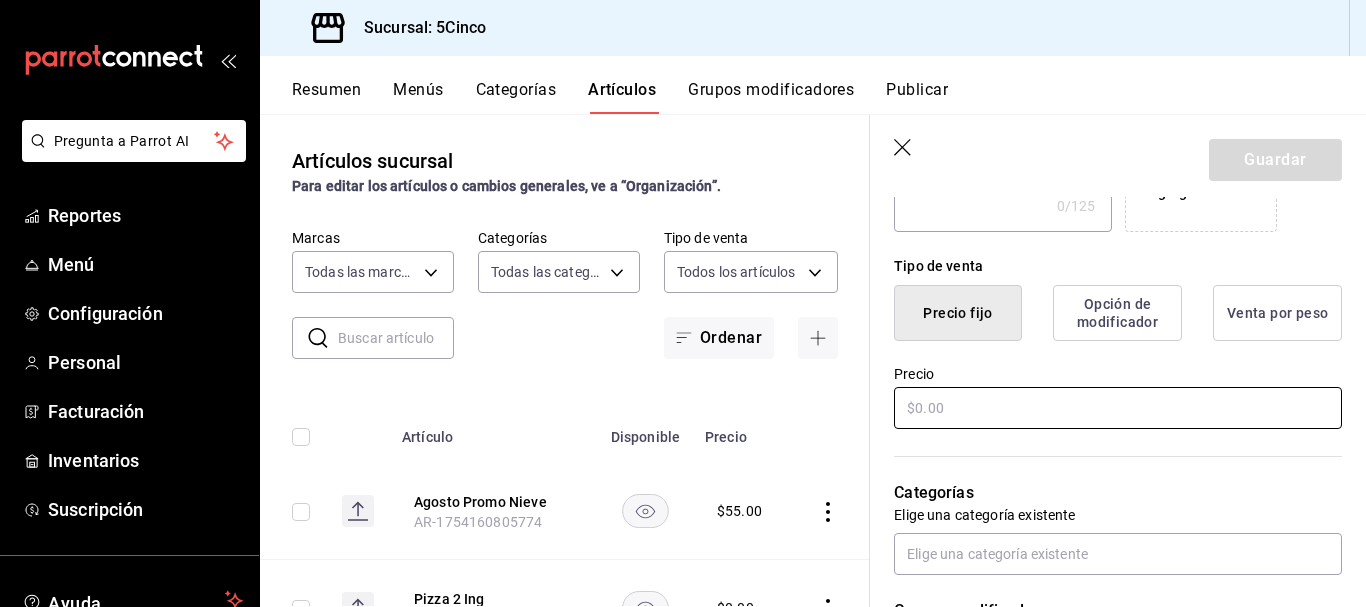 type on "Agosto Promo 1" 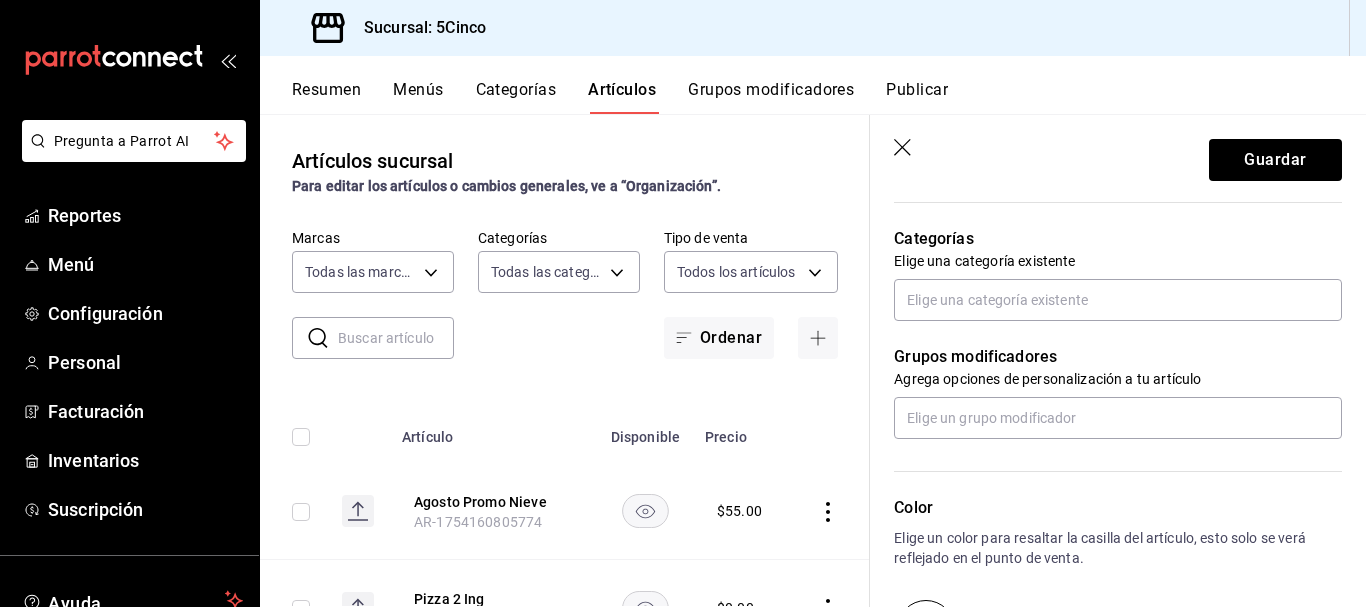 scroll, scrollTop: 703, scrollLeft: 0, axis: vertical 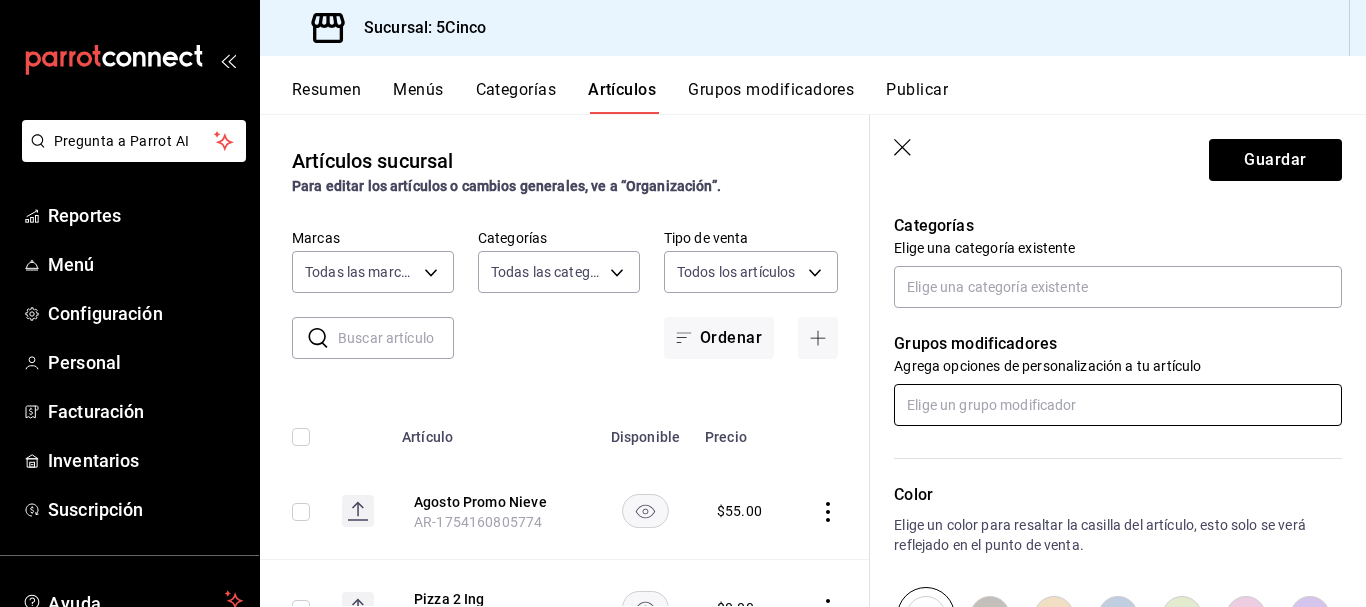 type on "$229.00" 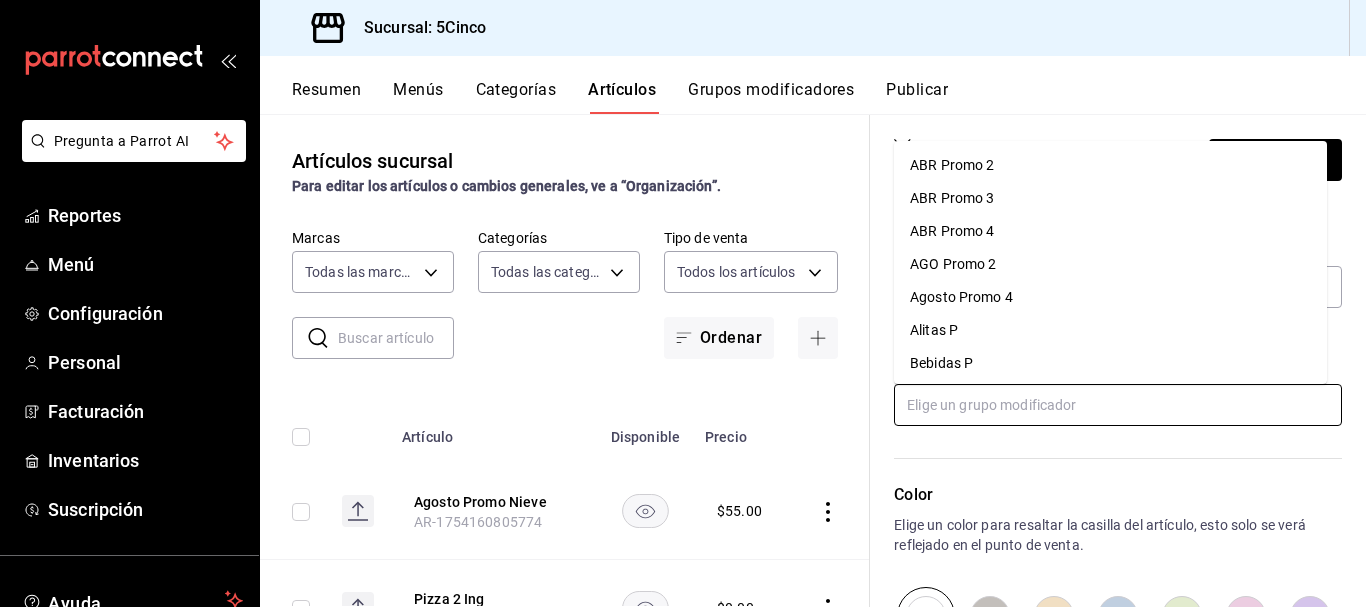 click at bounding box center (1118, 405) 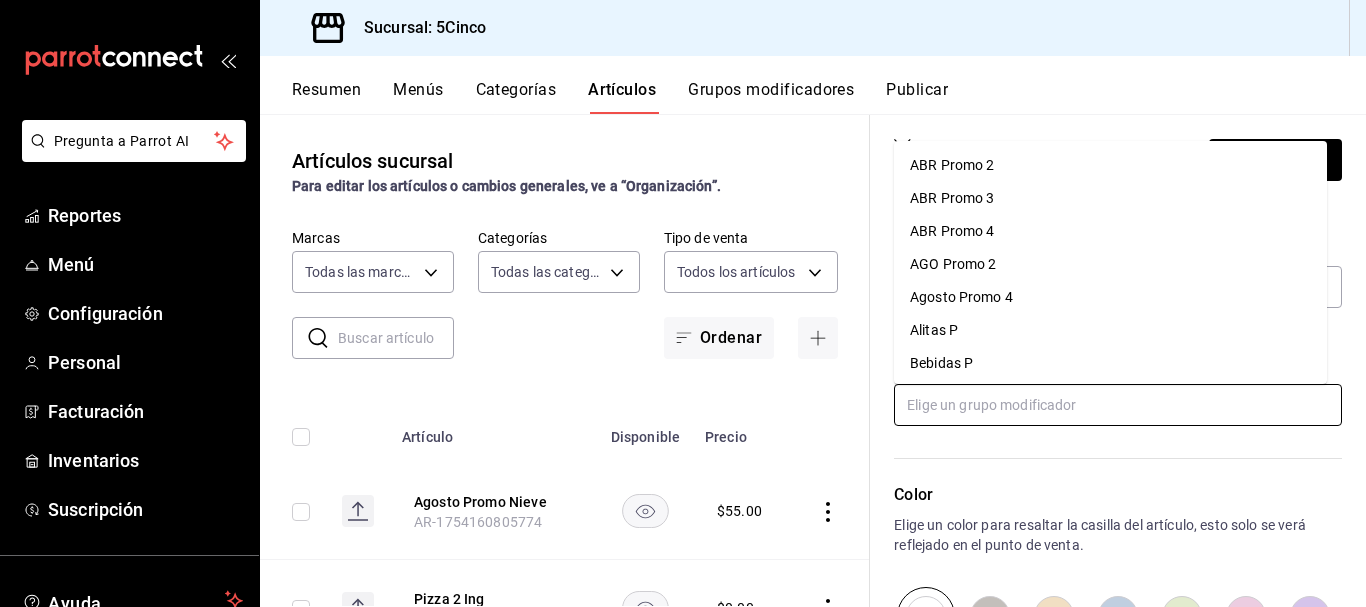 type on "p" 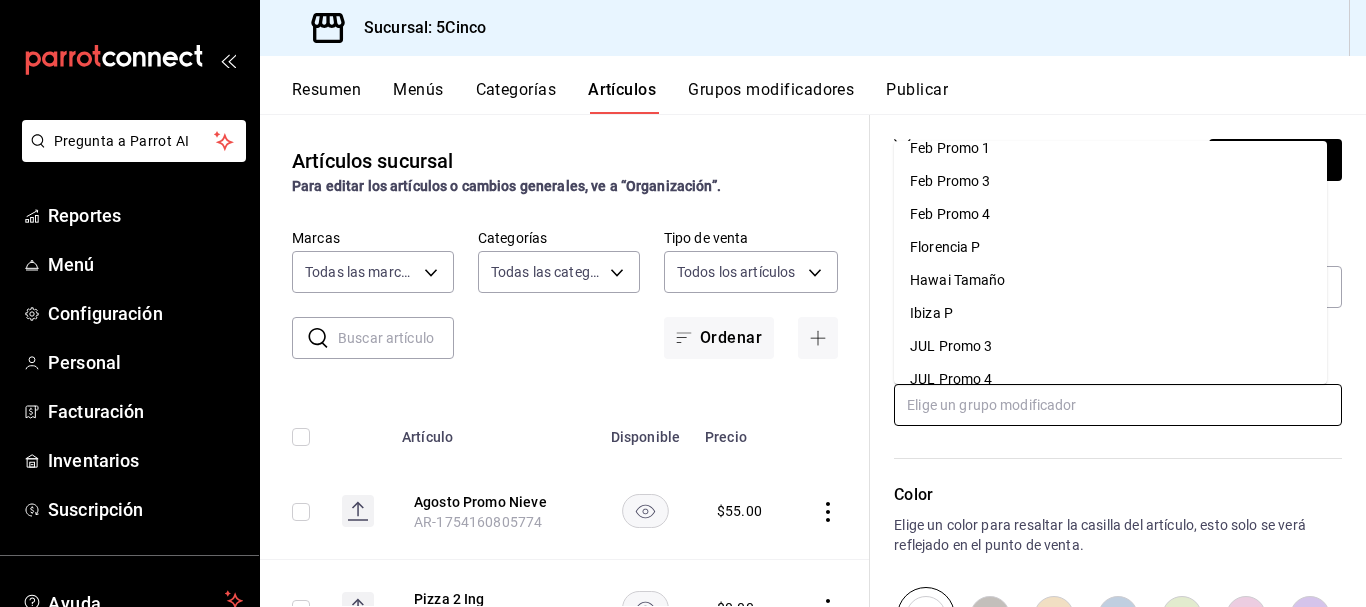 scroll, scrollTop: 760, scrollLeft: 0, axis: vertical 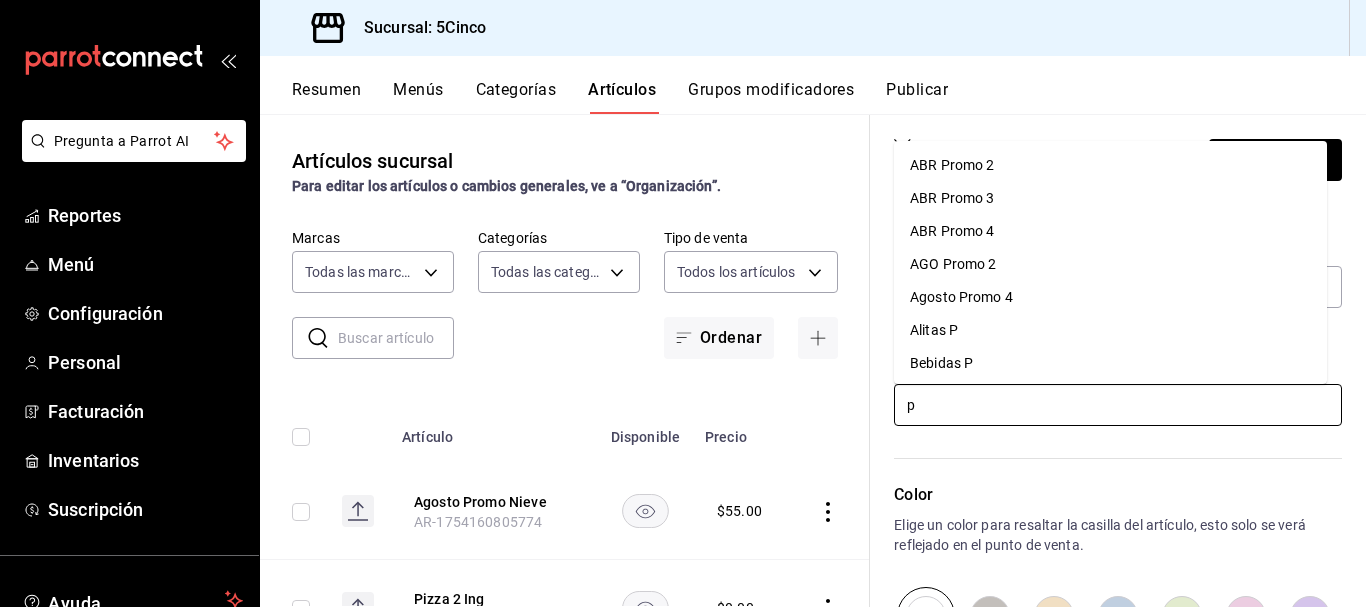 type on "p2" 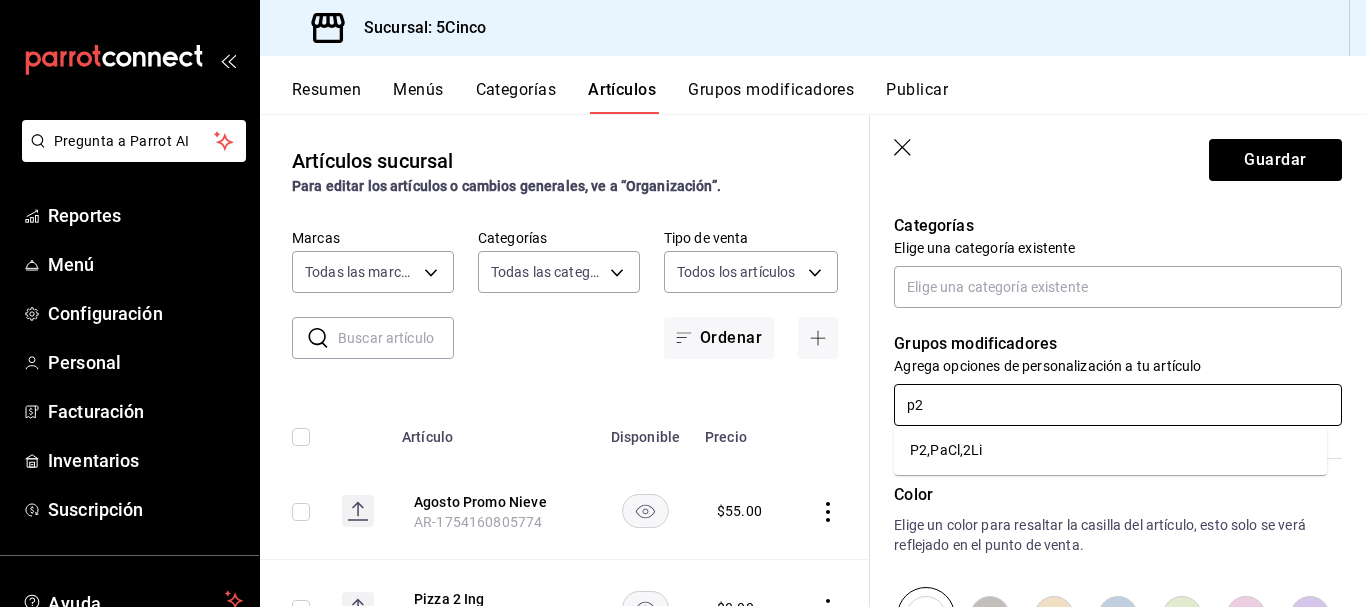 click on "P2,PaCl,2Li" at bounding box center (1110, 450) 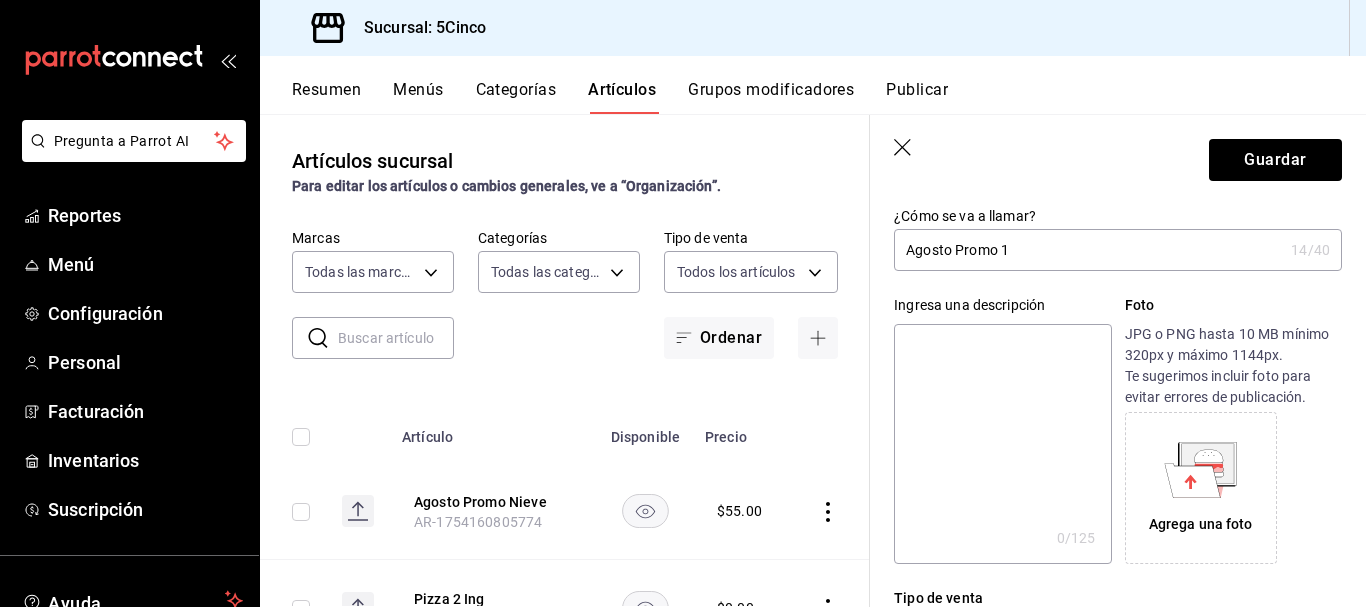 scroll, scrollTop: 0, scrollLeft: 0, axis: both 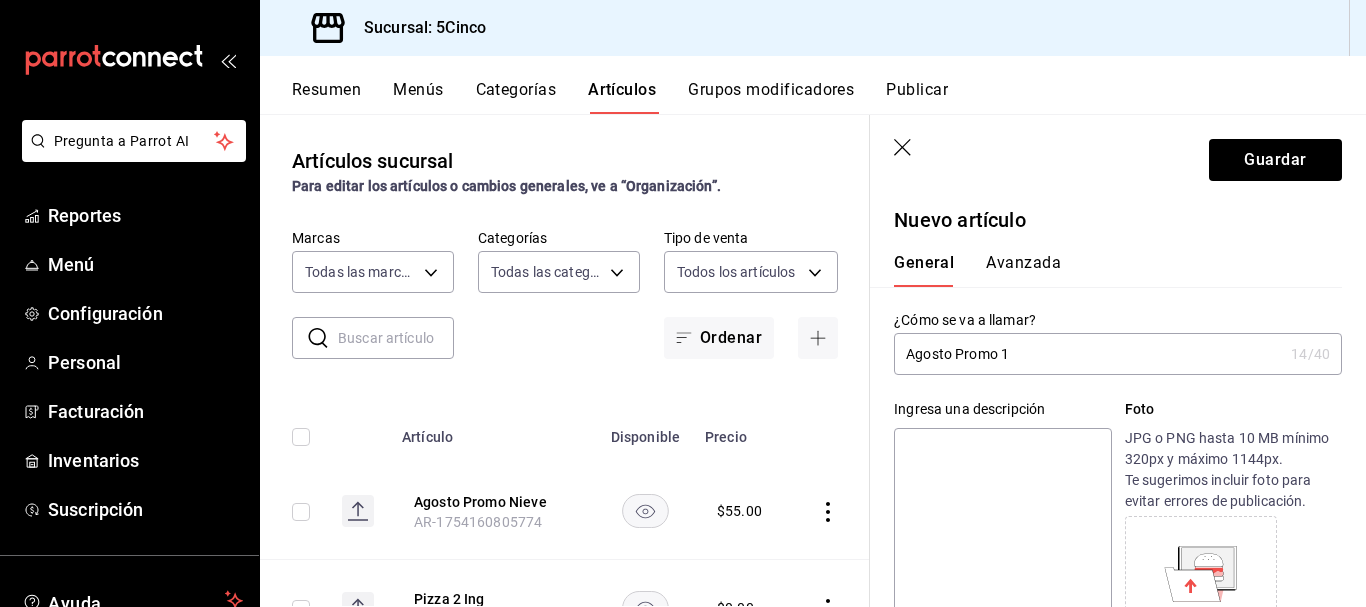 click on "Avanzada" at bounding box center [1023, 270] 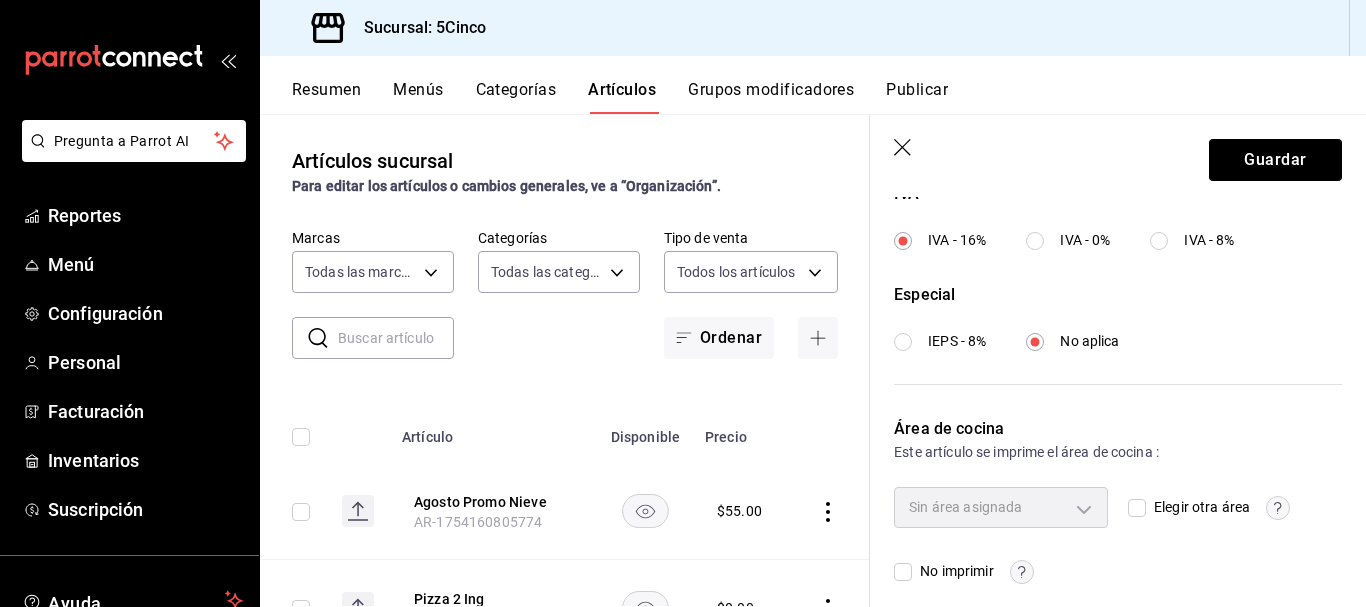 scroll, scrollTop: 806, scrollLeft: 0, axis: vertical 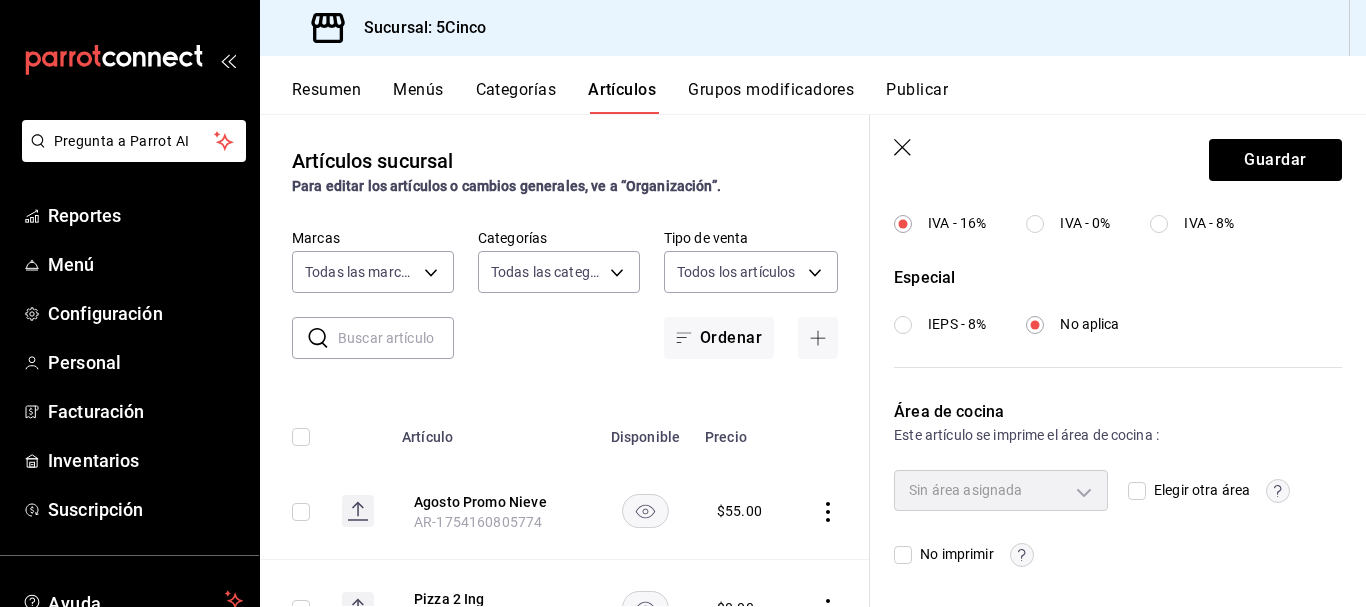 click on "Elegir otra área" at bounding box center [1137, 491] 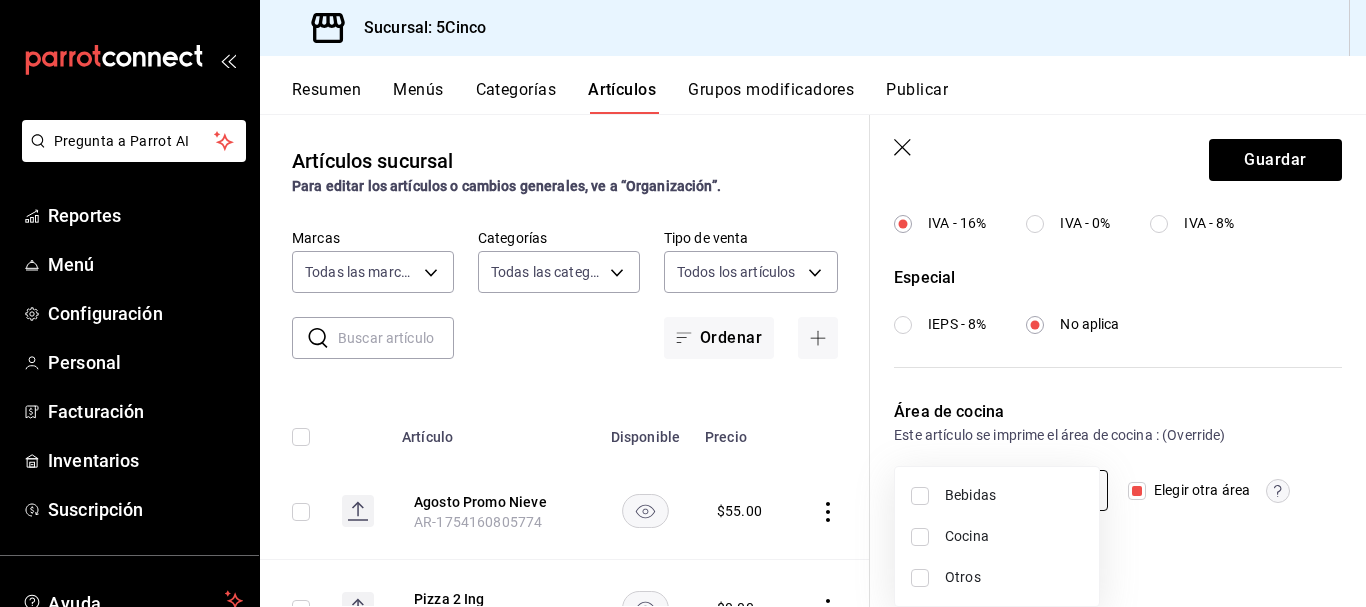 click on "Pregunta a Parrot AI Reportes   Menú   Configuración   Personal   Facturación   Inventarios   Suscripción   Ayuda Recomienda Parrot   [FIRST] [LAST]   Sugerir nueva función   Sucursal: 5Cinco Resumen Menús Categorías Artículos Grupos modificadores Publicar Artículos sucursal Para editar los artículos o cambios generales, ve a “Organización”. ​ ​ Marcas Todas las marcas, Sin marca [UUID] Categorías Todas las categorías, Sin categoría Tipo de venta Todos los artículos ALL Ordenar Artículo Disponible Precio Agosto Promo Nieve AR- [NUMBER] $ 55.00 Pizza 2 Ing AR- [NUMBER] $ 0.00 Julio Promo 2 AR- [NUMBER] $ 289.00 Julio Promo 1 AR- [NUMBER] $ 249.00 Julio Promo Nieve AR- [NUMBER] $ 65.00 Junio Promo 2 2025 AR- [NUMBER] $ 299.00 Junio Milan Especial 2025 AR- [NUMBER] $ 259.00 Junio Promo Nieve 2025 AR- [NUMBER] $ 109.00 Mayo Promo 2 AR- [NUMBER] $ 299.00 Mayo Promo Nieve AR- [NUMBER] $ 65.00 Mayo Promo 1 AR- [NUMBER] $" at bounding box center (683, 303) 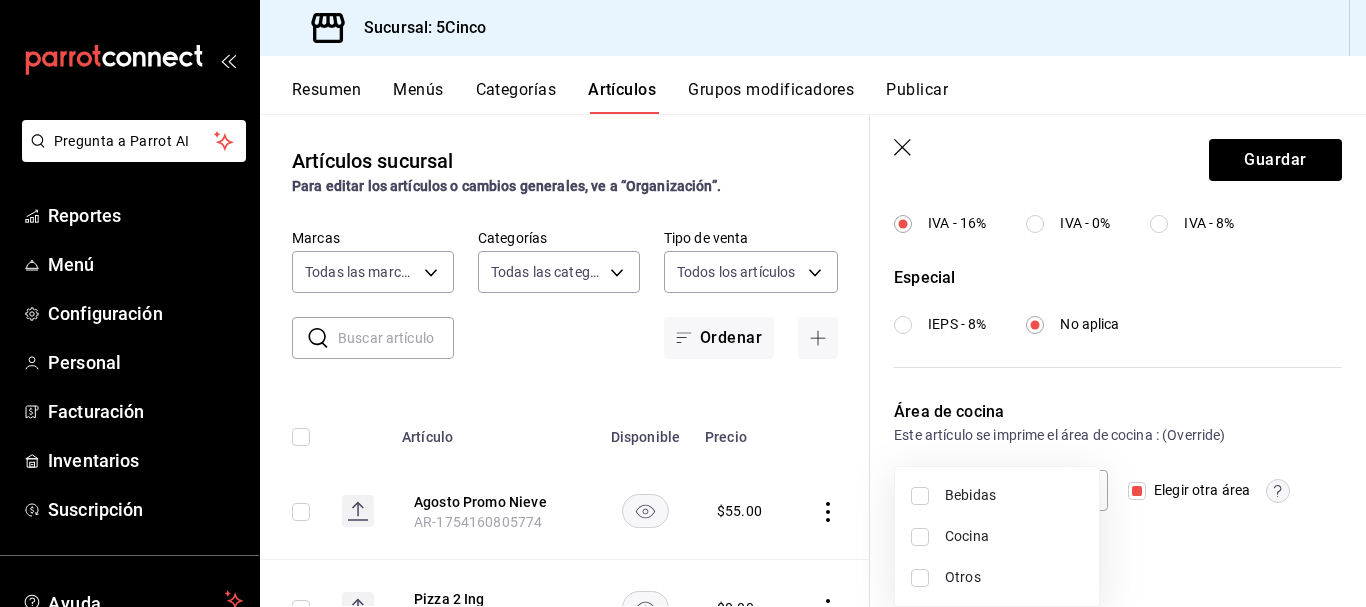 click on "Bebidas" at bounding box center (997, 495) 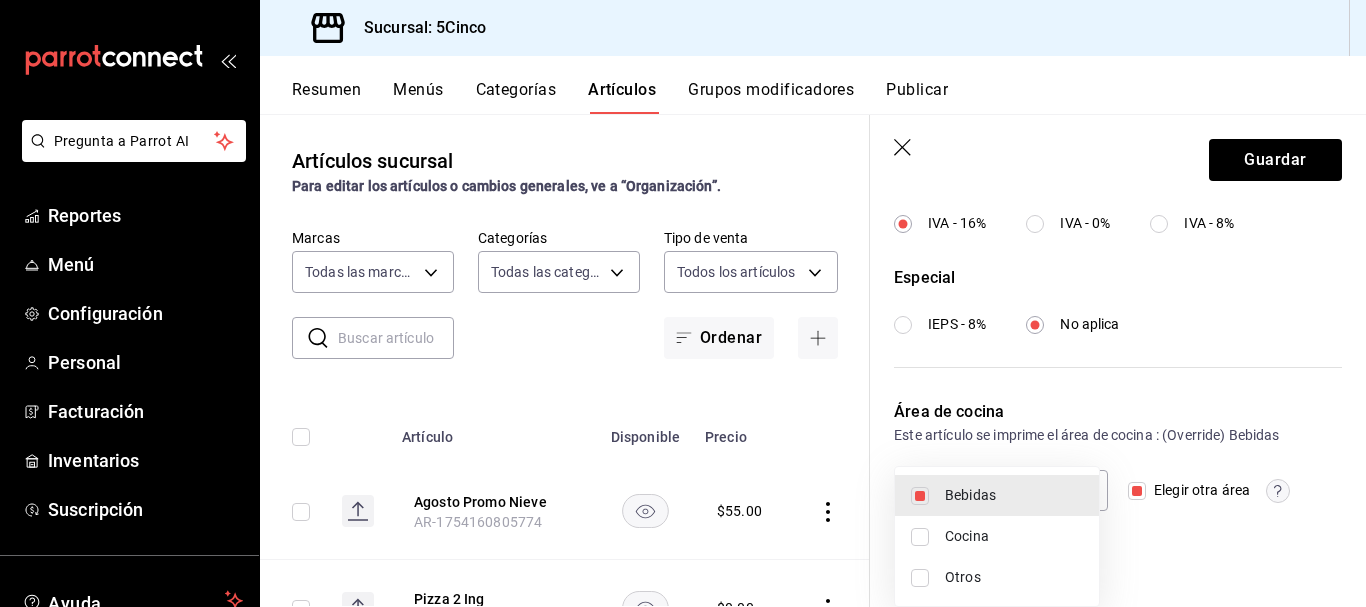 click on "Cocina" at bounding box center [1014, 536] 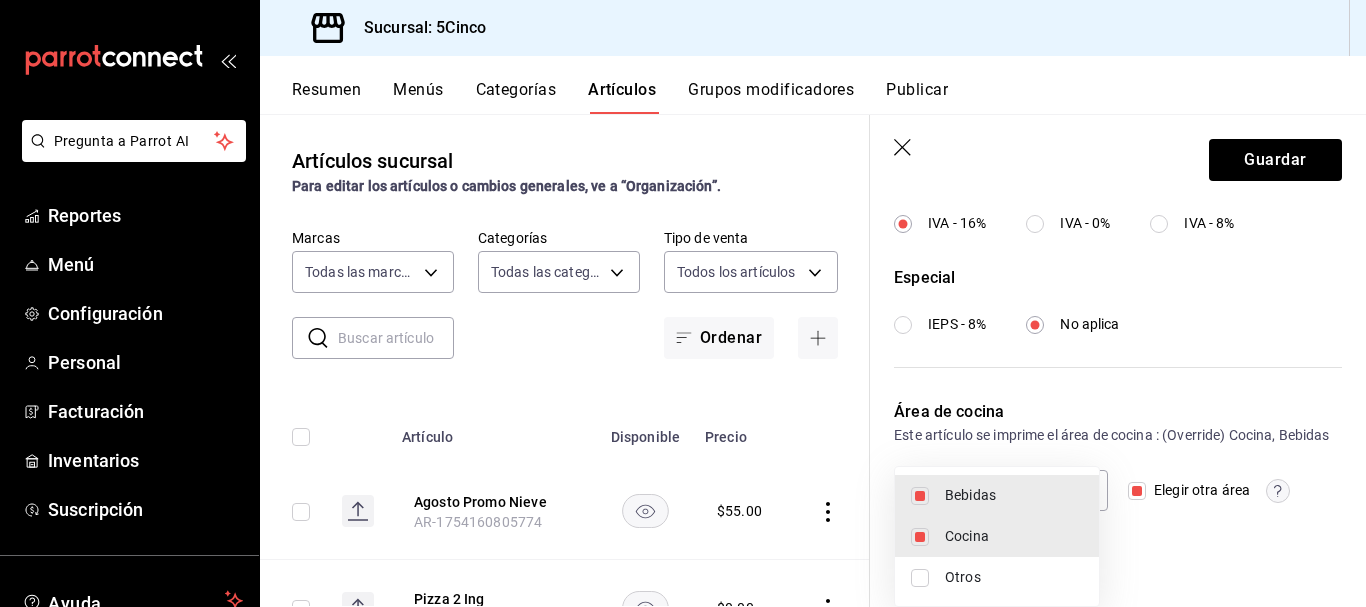 click at bounding box center (683, 303) 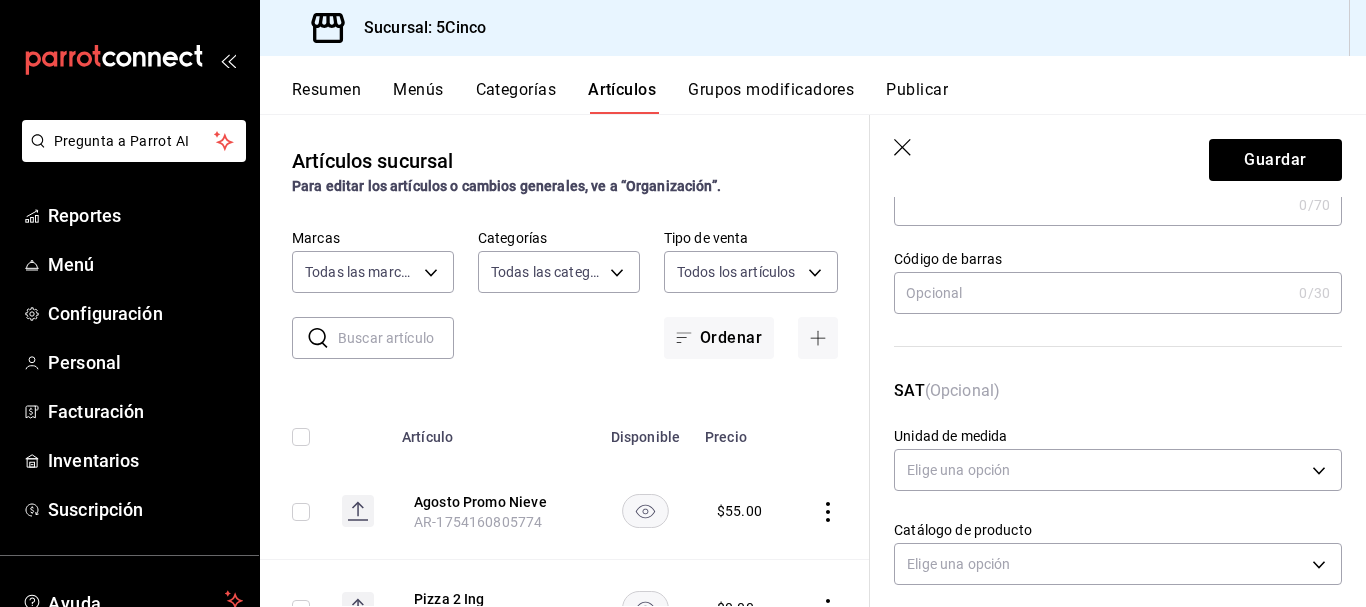 scroll, scrollTop: 0, scrollLeft: 0, axis: both 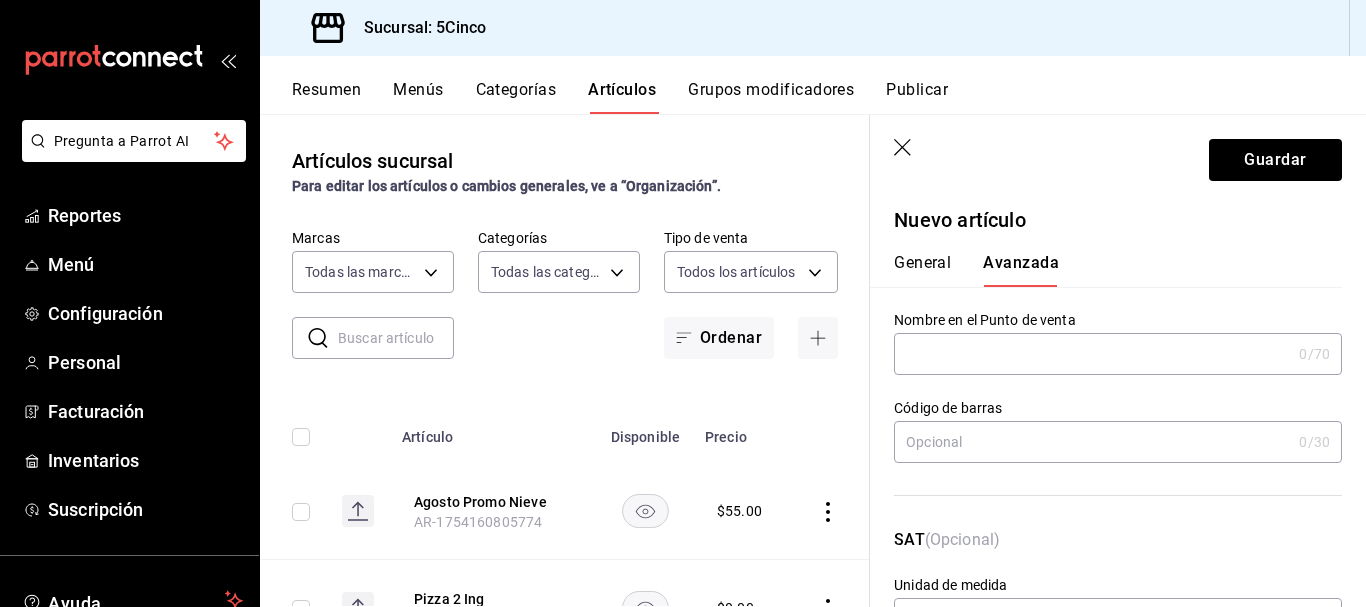 click on "General" at bounding box center (922, 270) 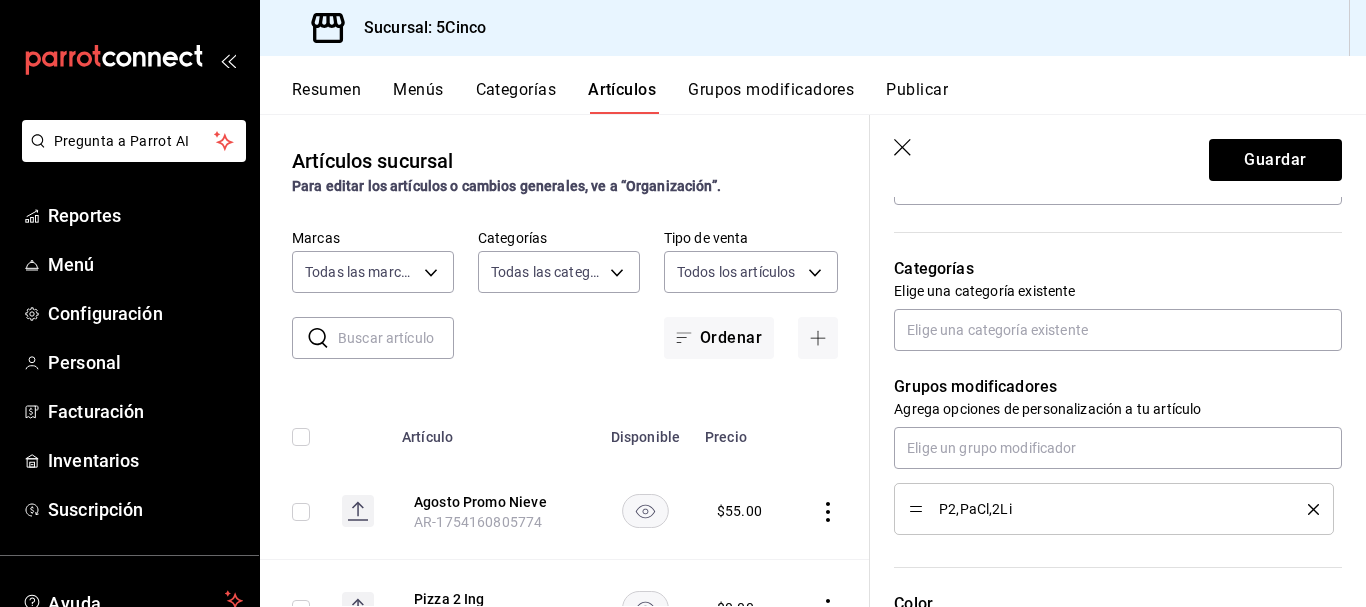 scroll, scrollTop: 643, scrollLeft: 0, axis: vertical 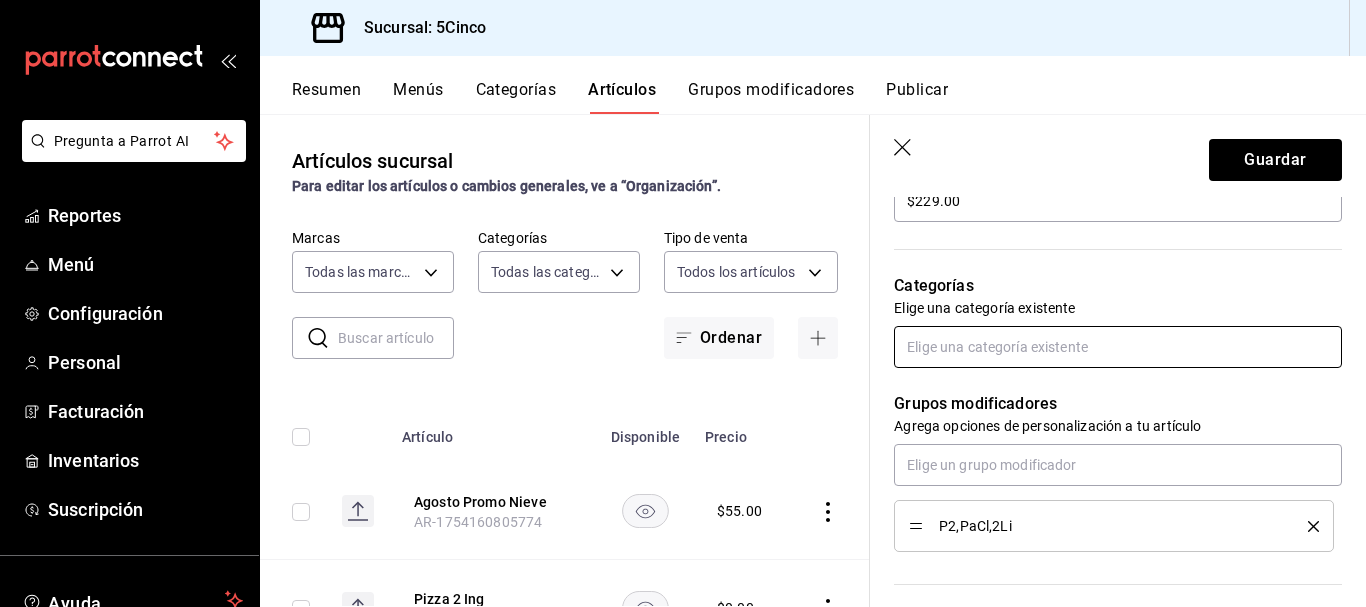 click at bounding box center [1118, 347] 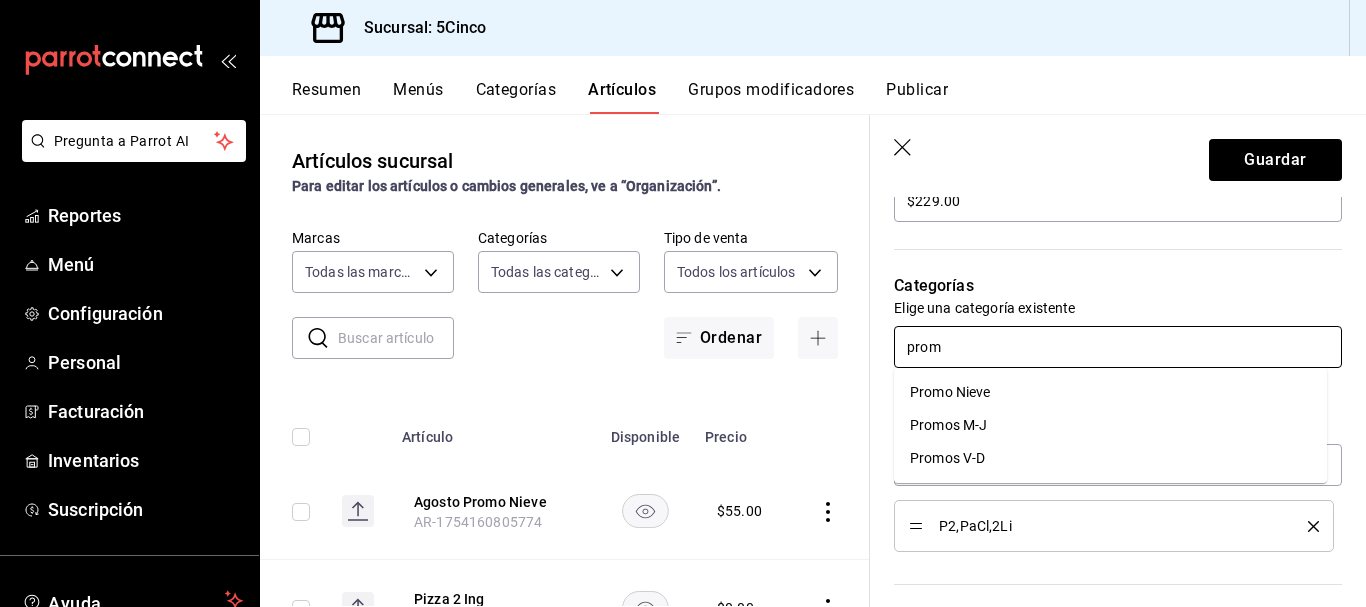 type on "promo" 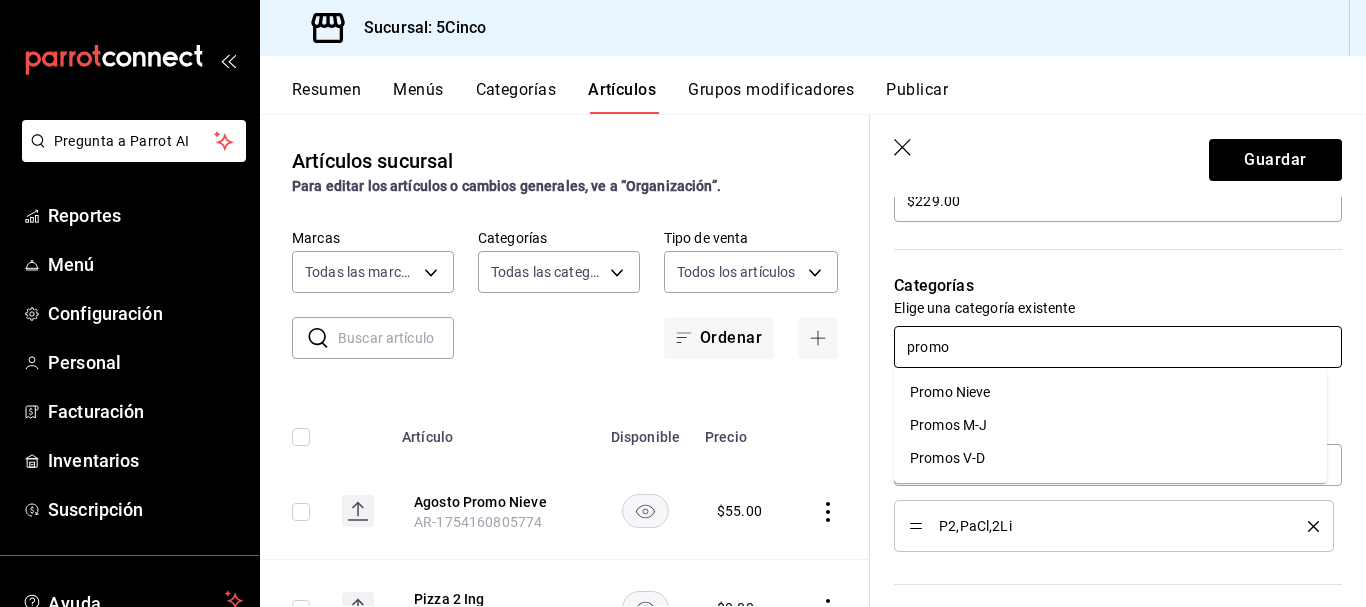 click on "Promos V-D" at bounding box center [1110, 458] 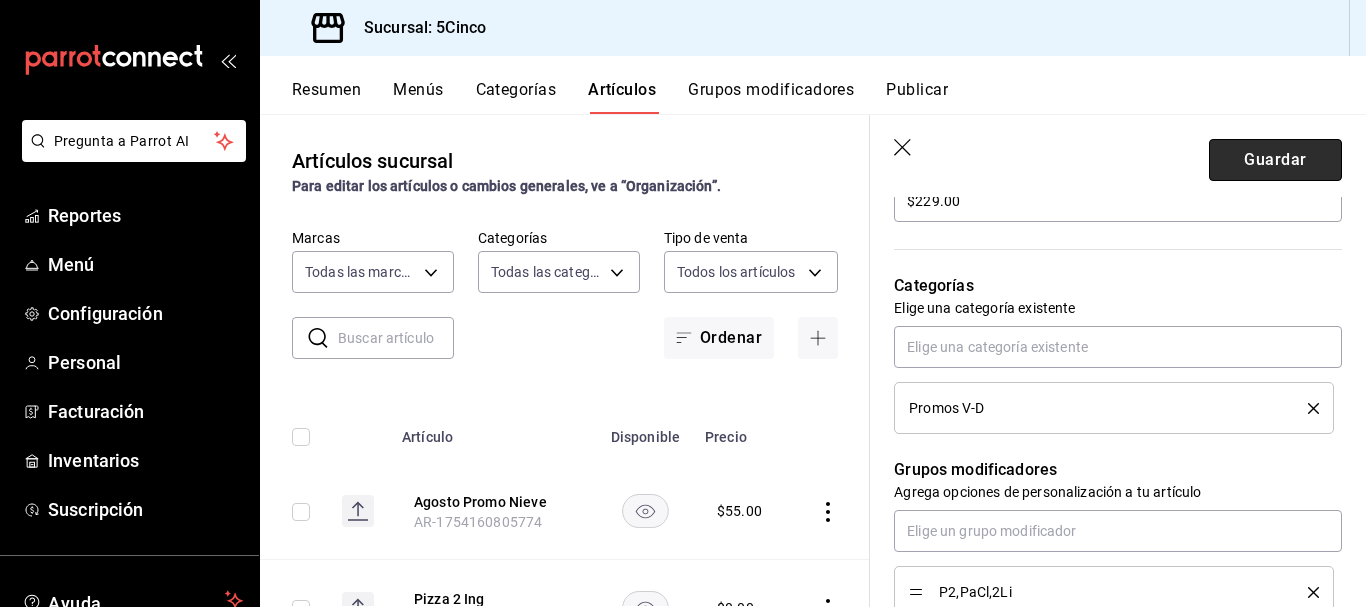 click on "Guardar" at bounding box center [1275, 160] 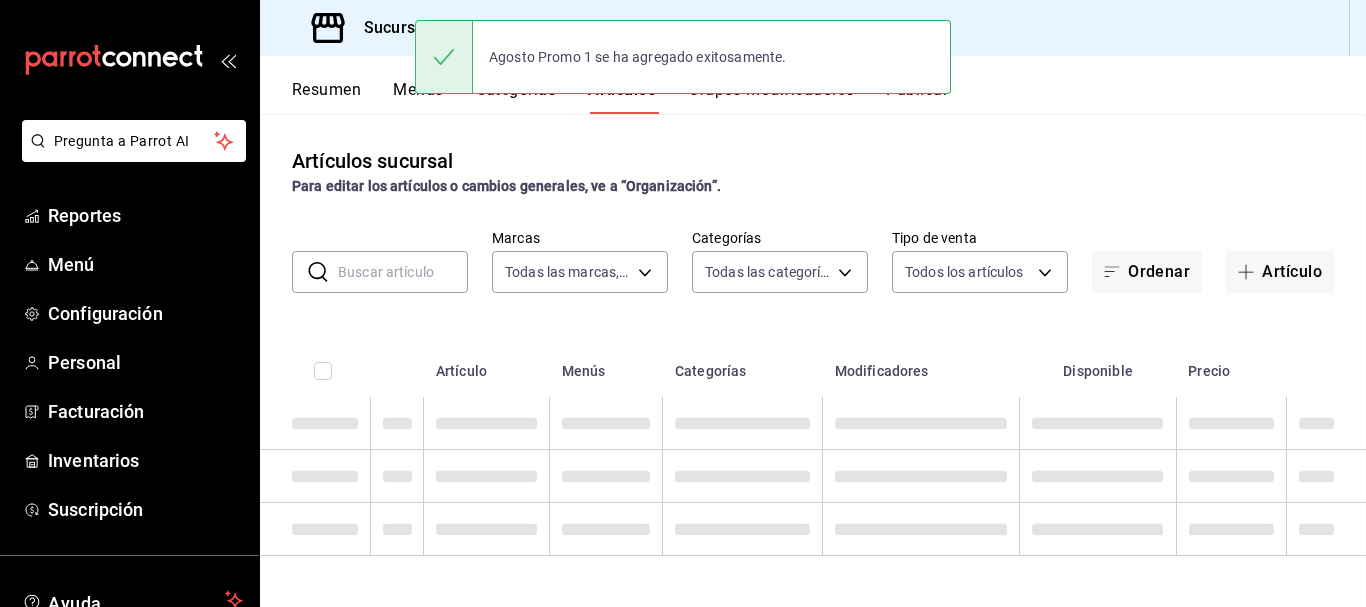 scroll, scrollTop: 0, scrollLeft: 0, axis: both 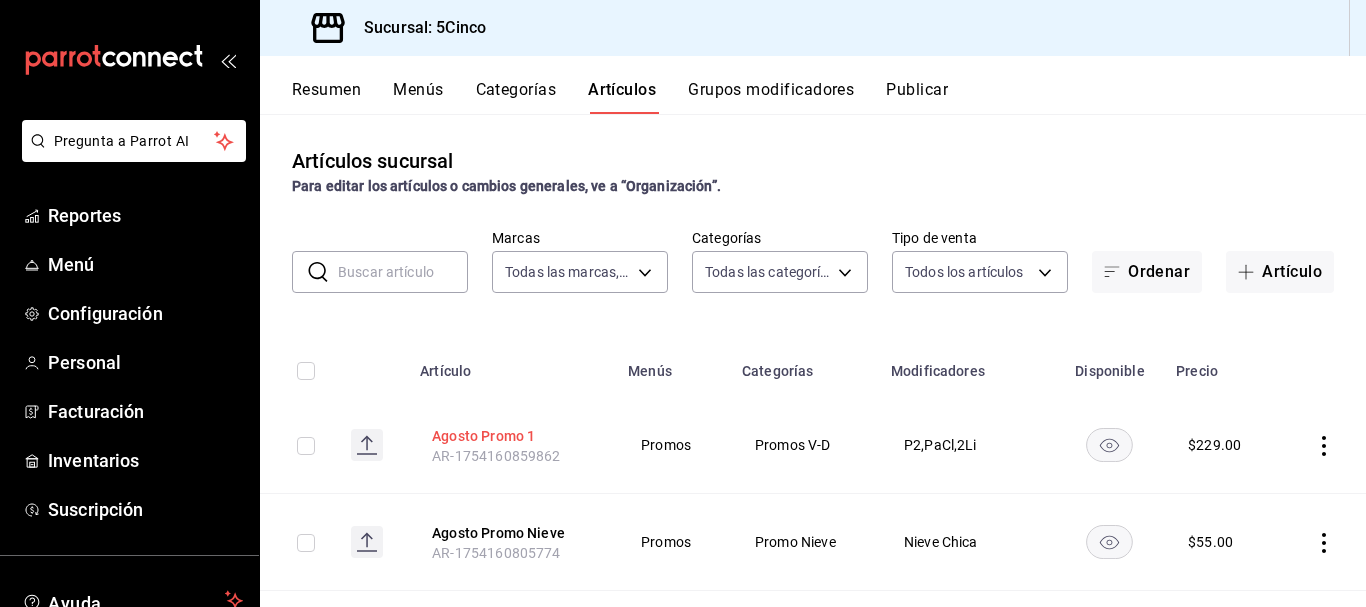 click on "Agosto Promo 1" at bounding box center (512, 436) 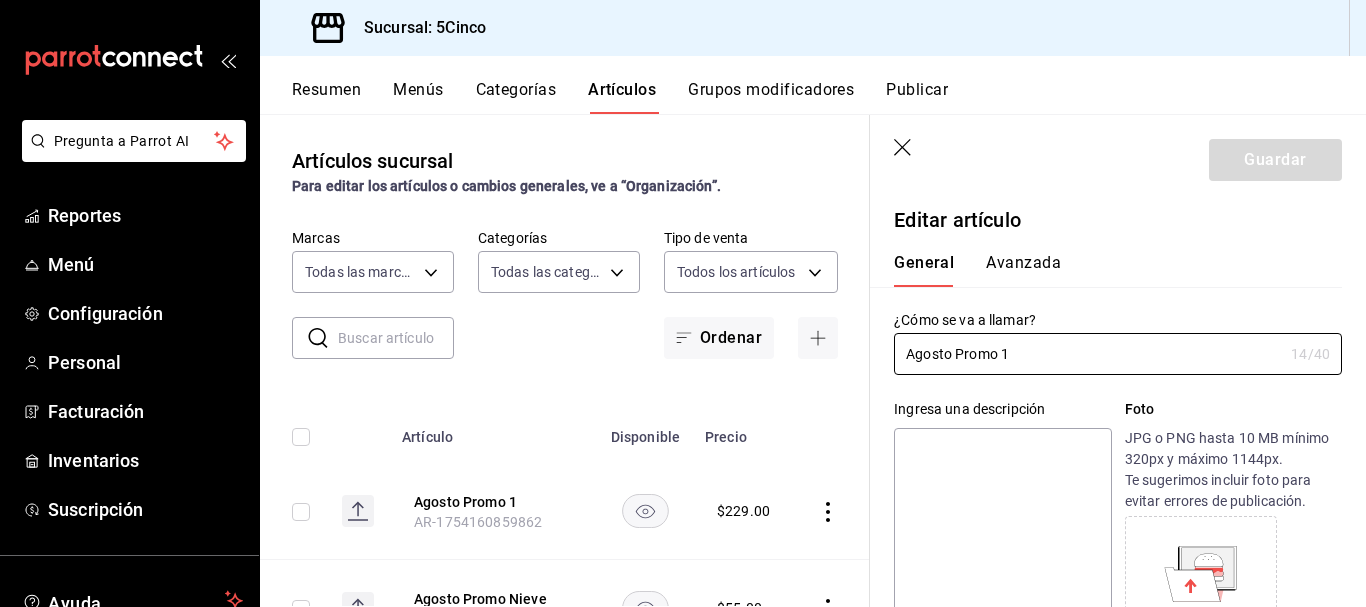 type on "$229.00" 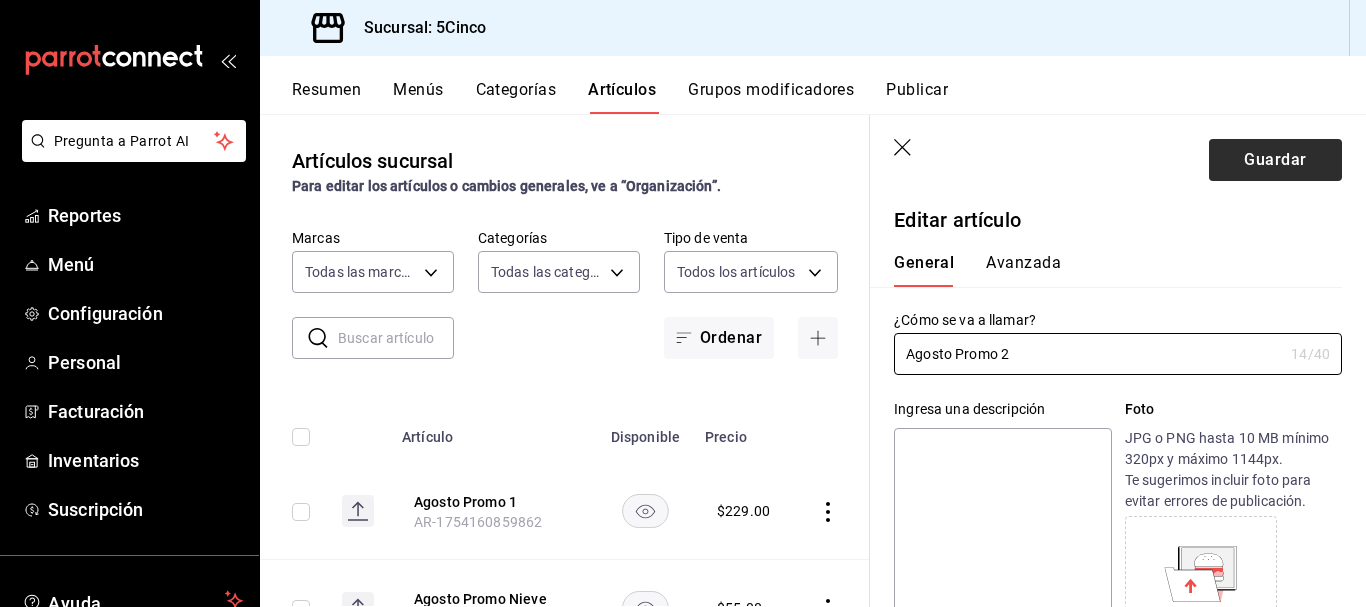 type on "Agosto Promo 2" 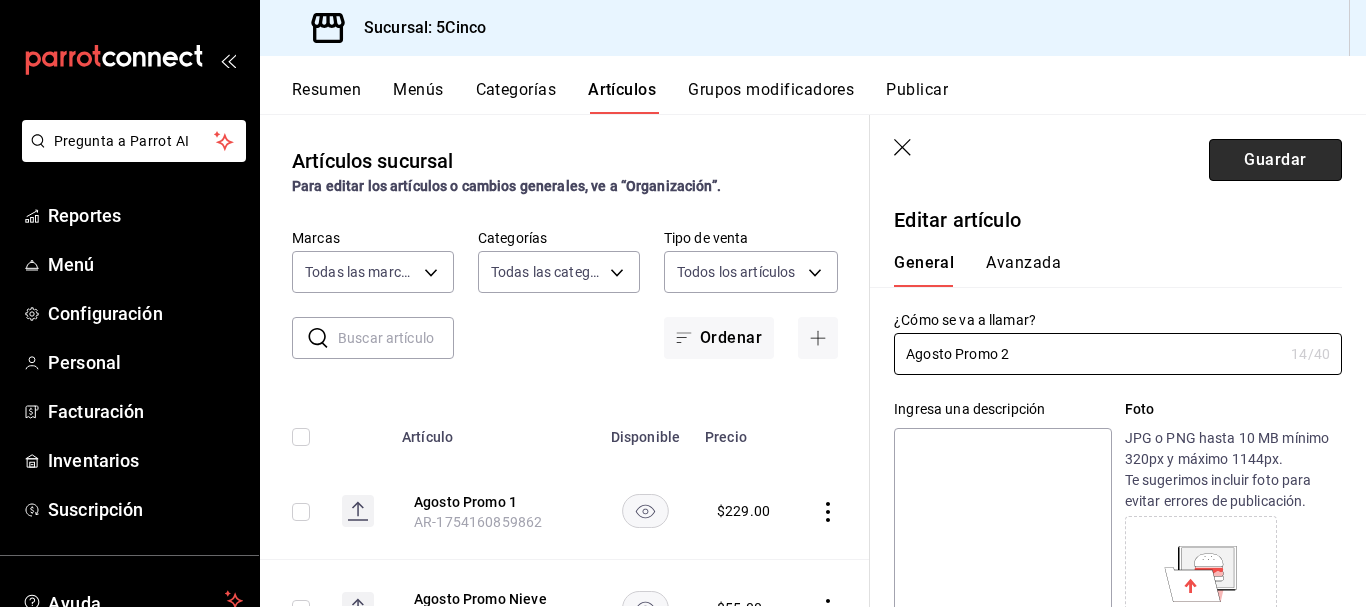 click on "Guardar" at bounding box center (1275, 160) 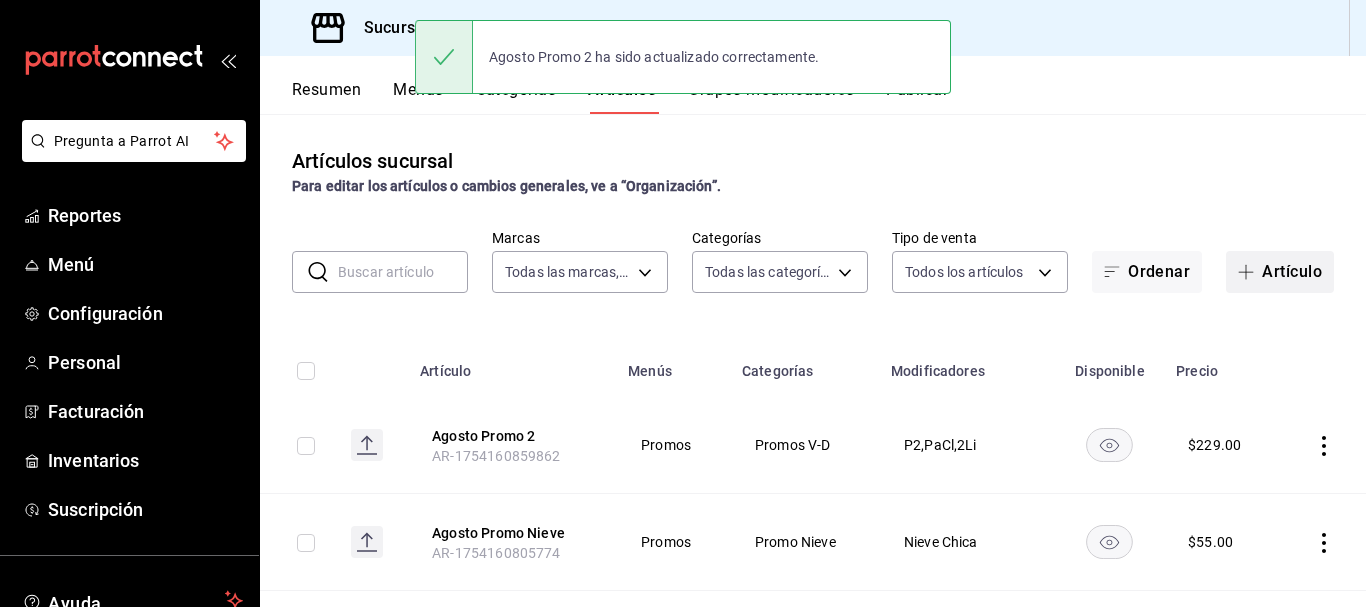 click on "Artículo" at bounding box center (1280, 272) 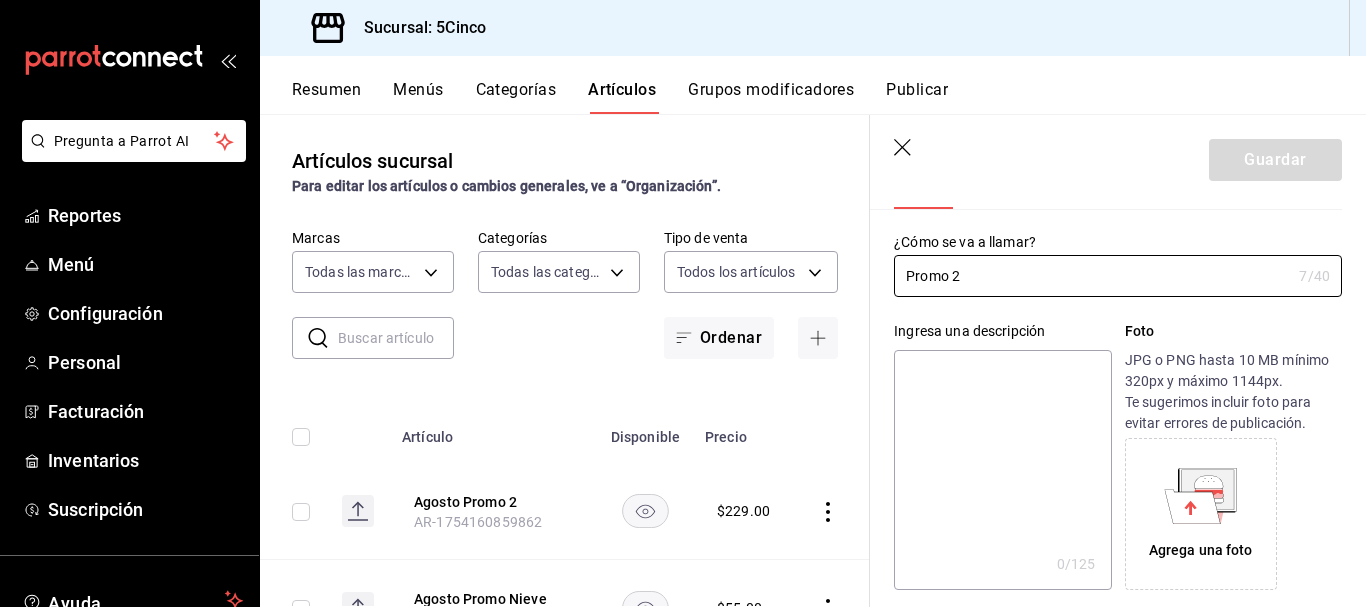 scroll, scrollTop: 68, scrollLeft: 0, axis: vertical 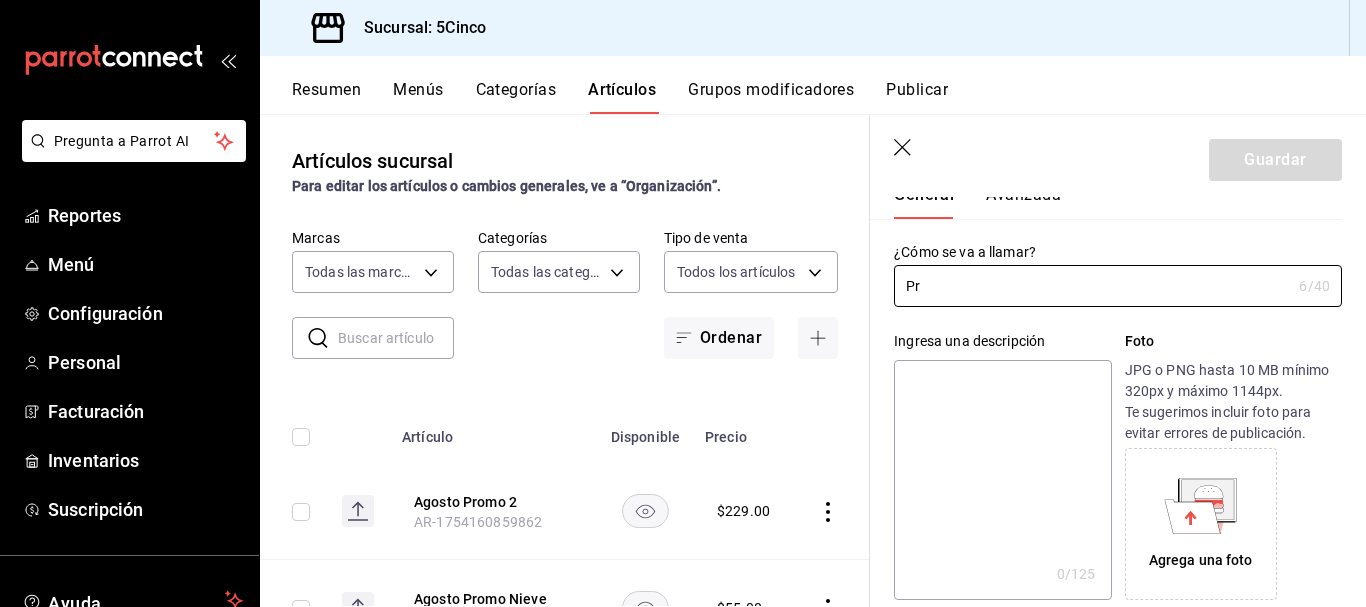 type on "P" 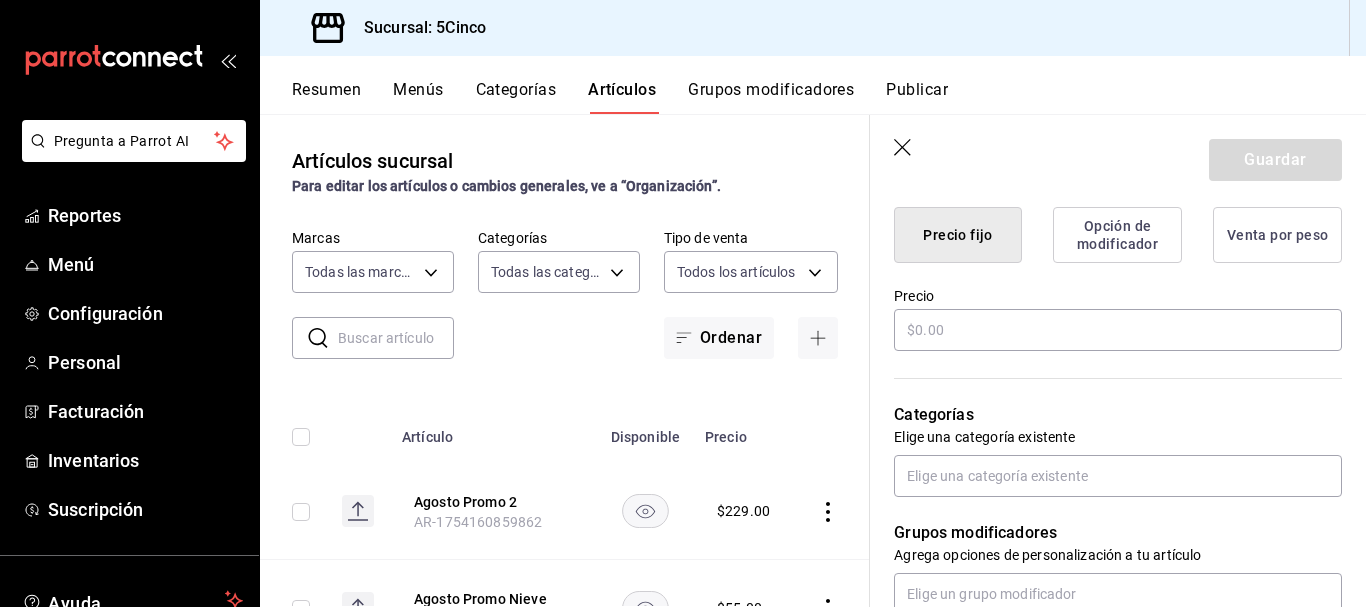 scroll, scrollTop: 517, scrollLeft: 0, axis: vertical 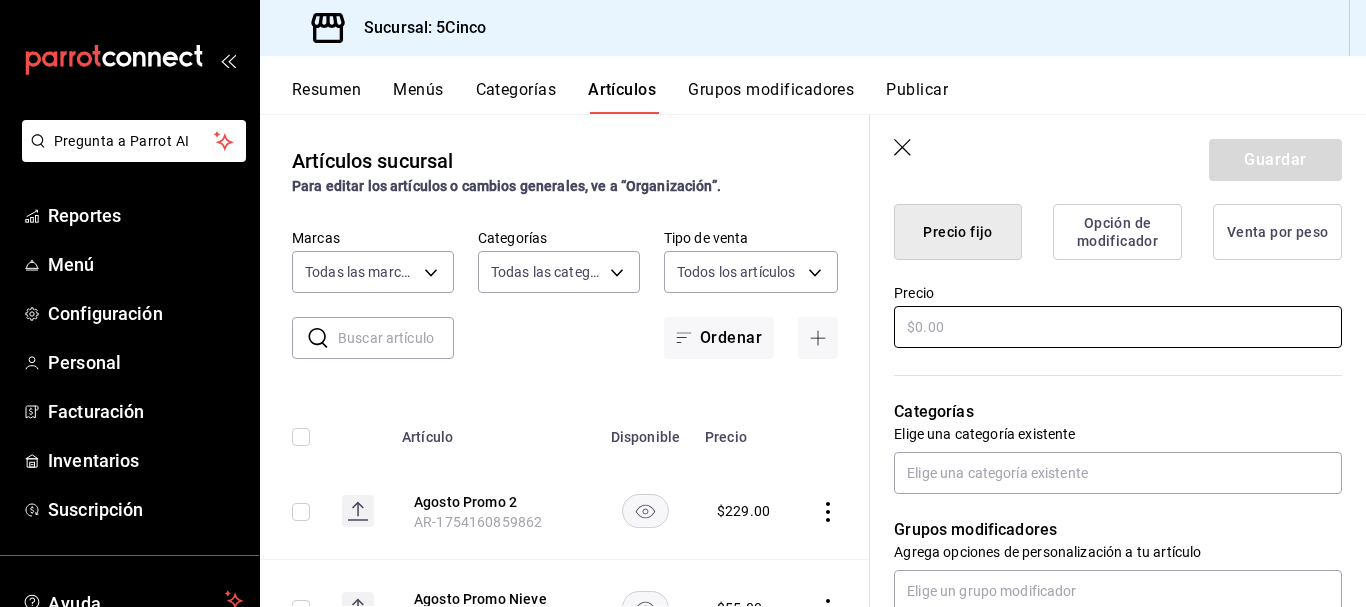 type on "Agosto Promo 1" 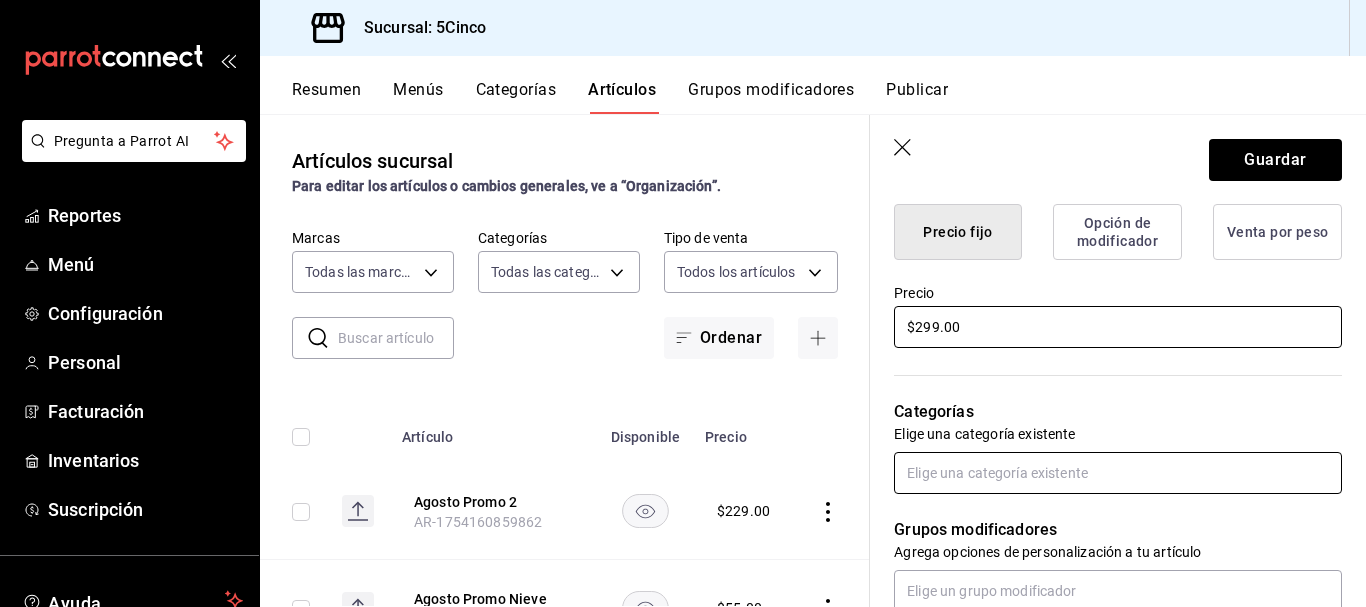type on "$299.00" 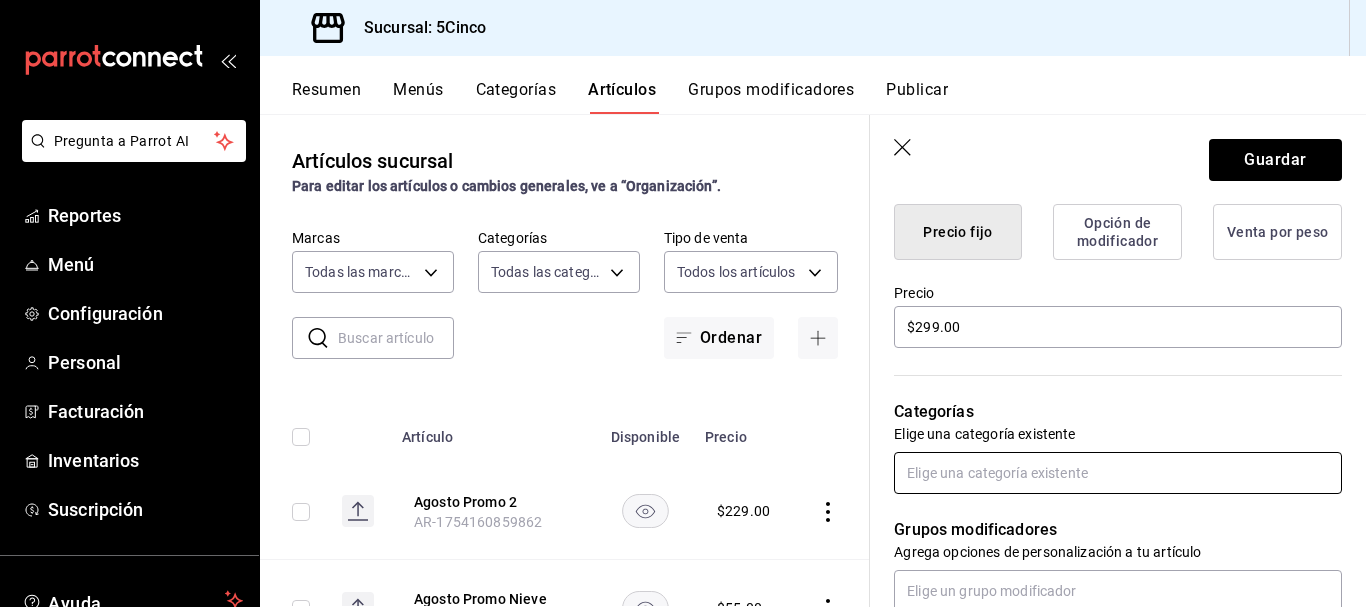 click at bounding box center [1118, 473] 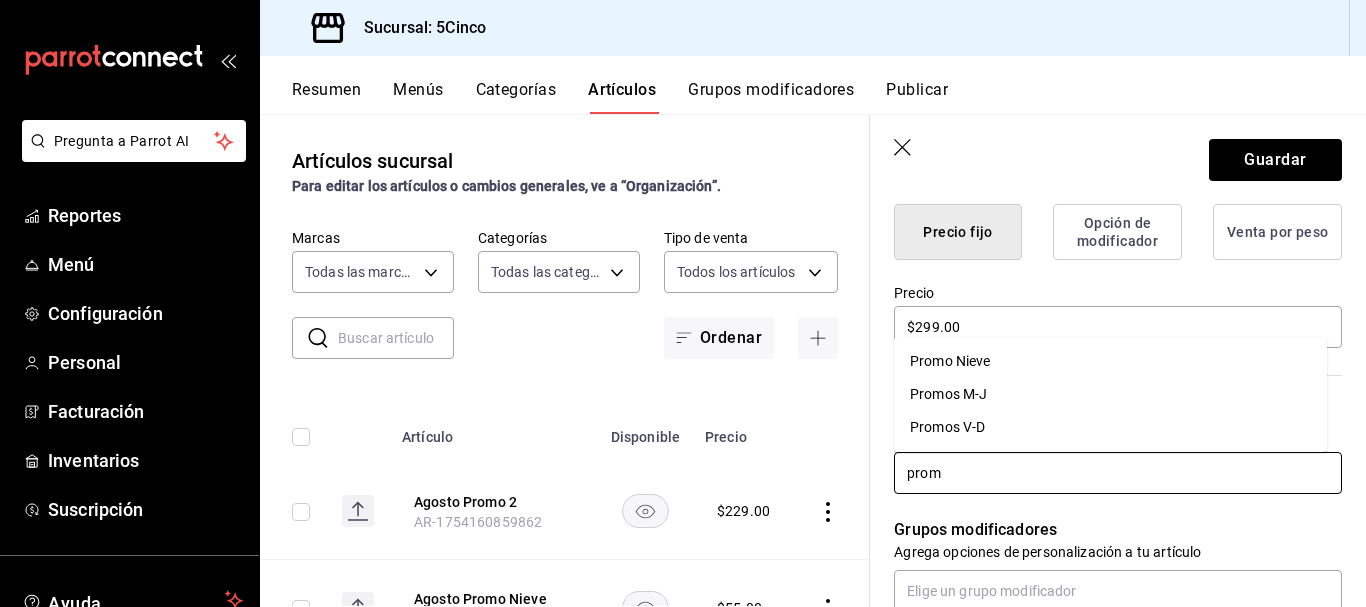 type on "promo" 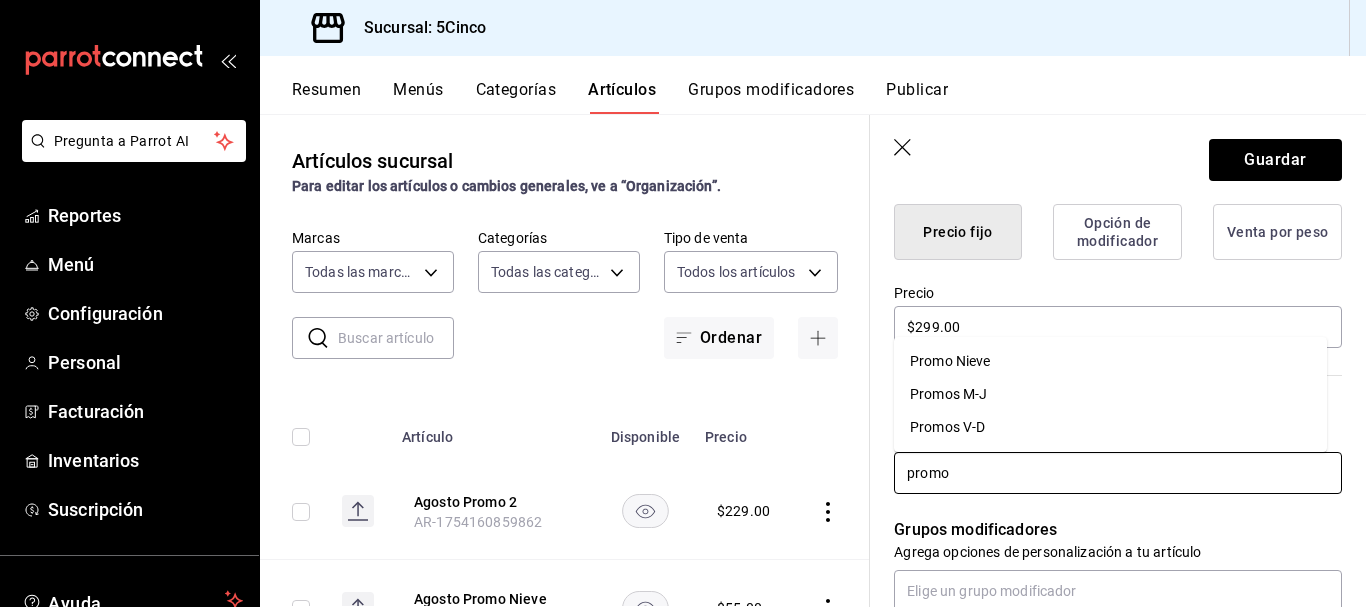 click on "Promos M-J" at bounding box center (1110, 394) 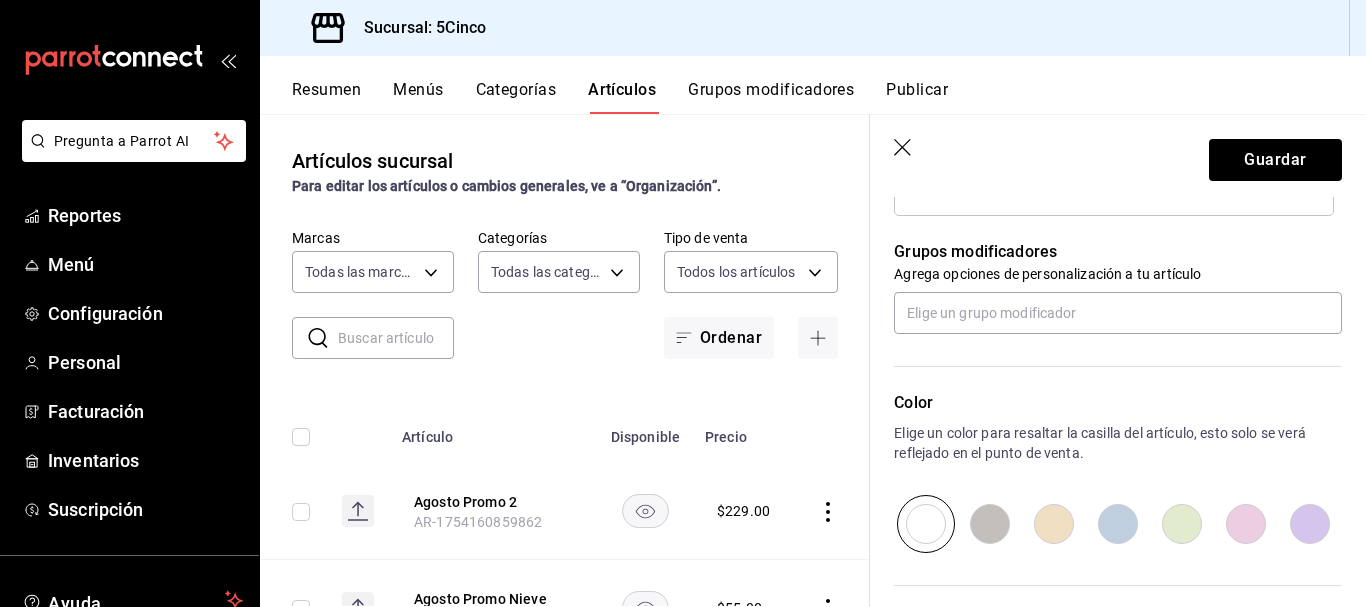 scroll, scrollTop: 864, scrollLeft: 0, axis: vertical 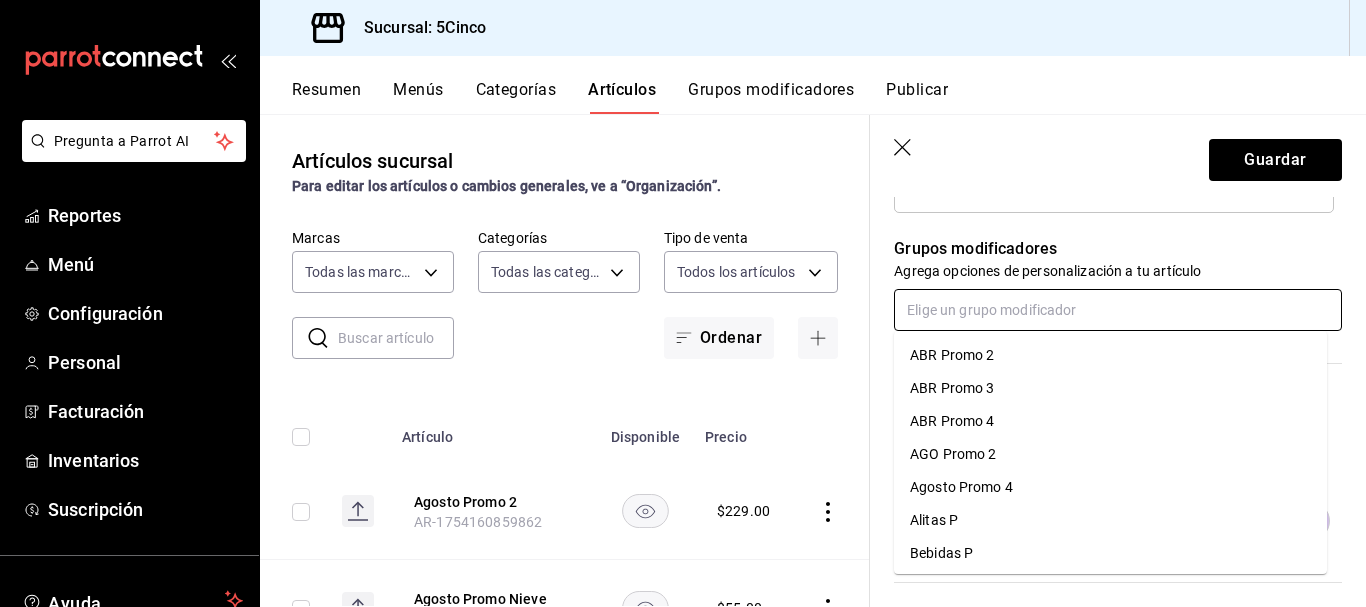 click at bounding box center (1118, 310) 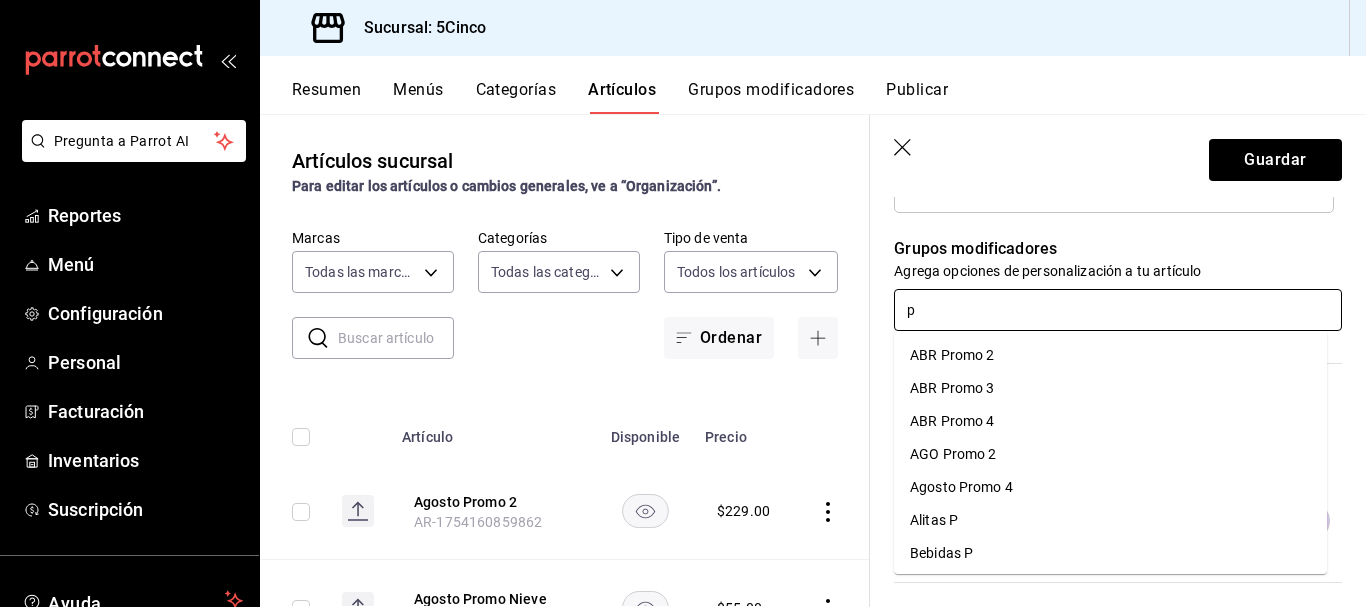 type on "pp" 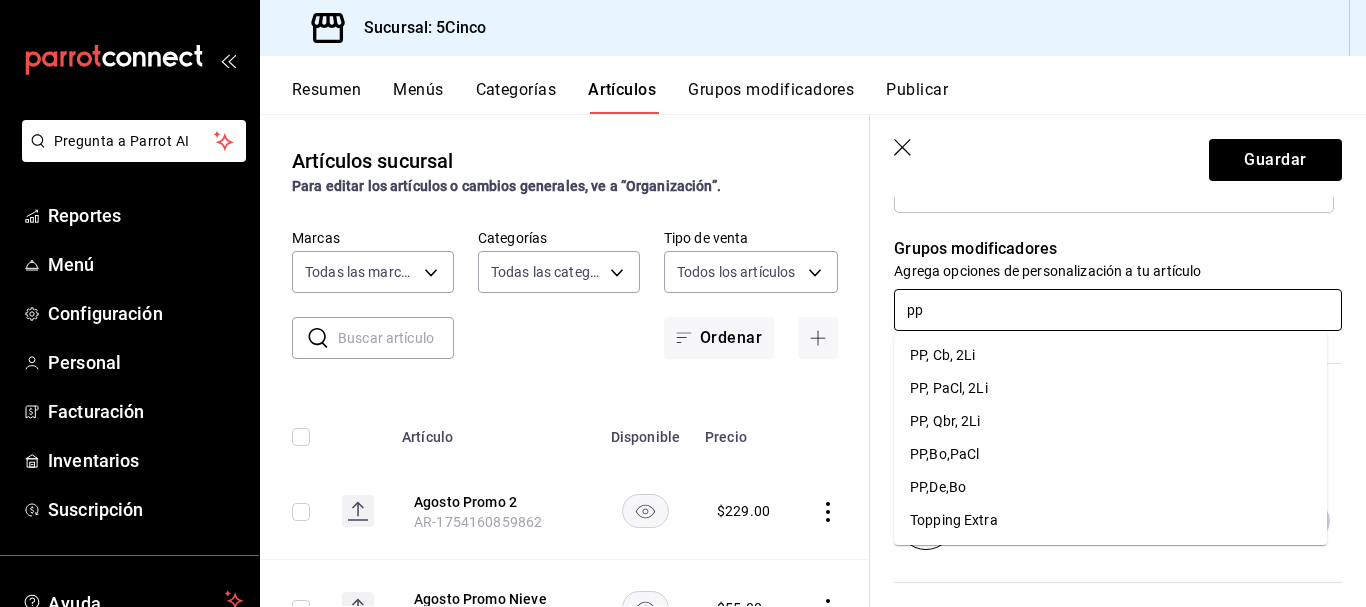 click on "PP, Cb, 2Li" at bounding box center (1110, 355) 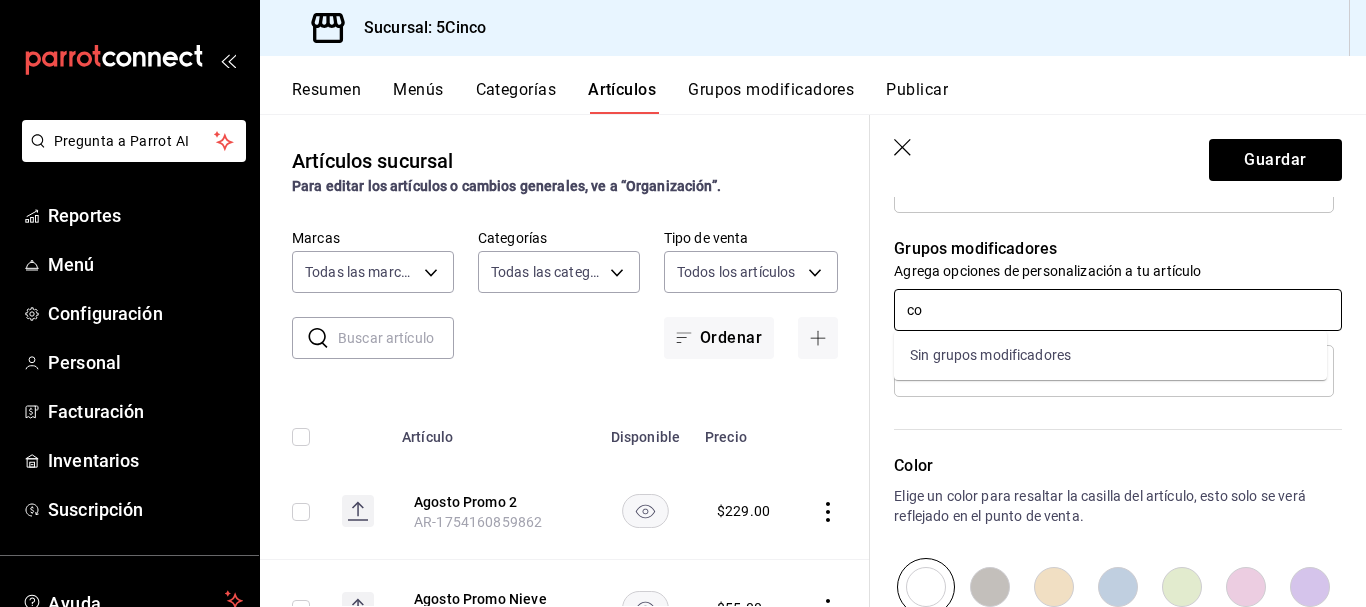 type on "c" 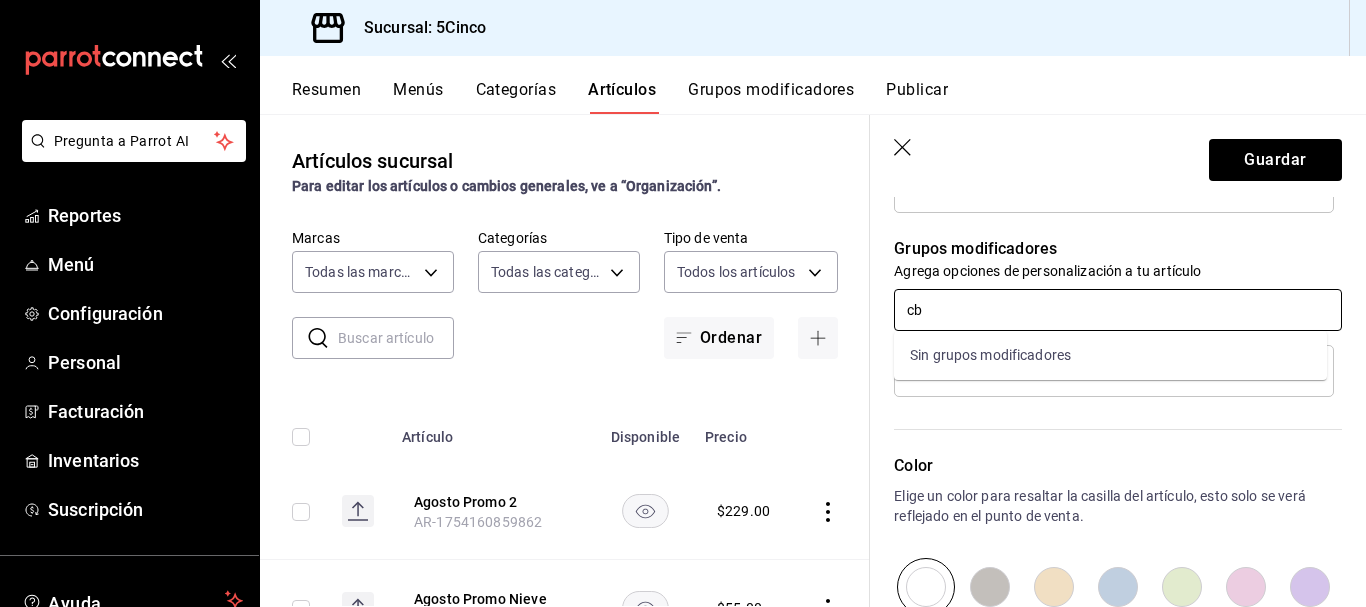 type on "c" 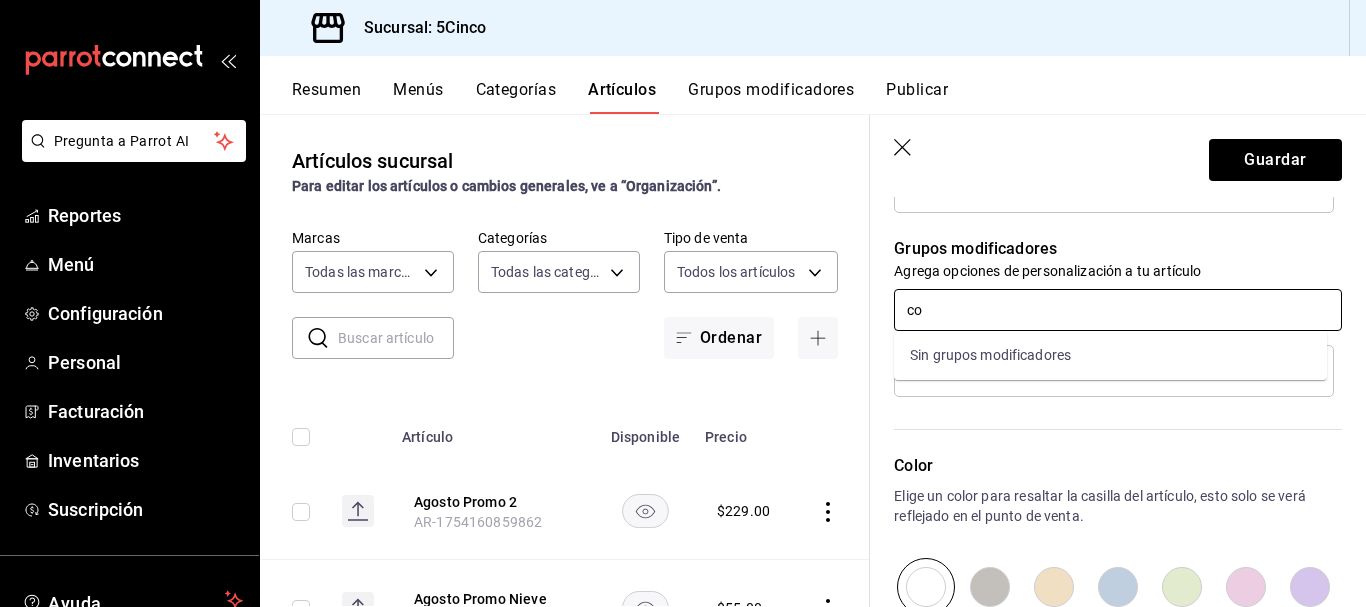 type on "c" 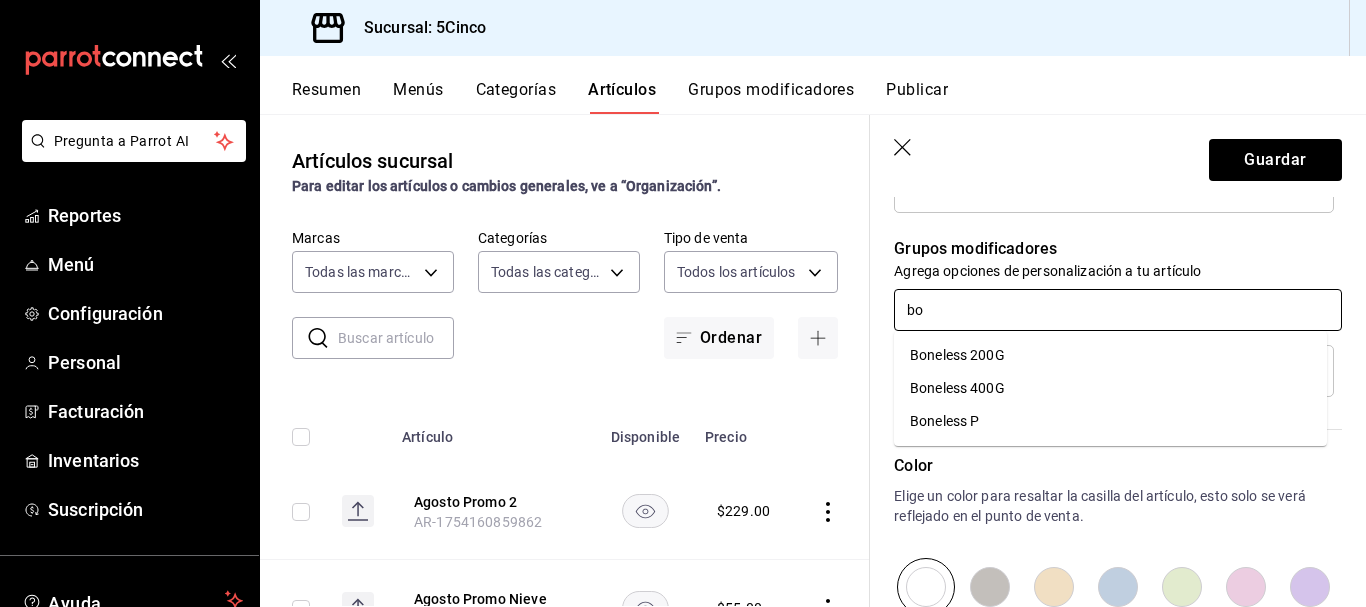 type on "b" 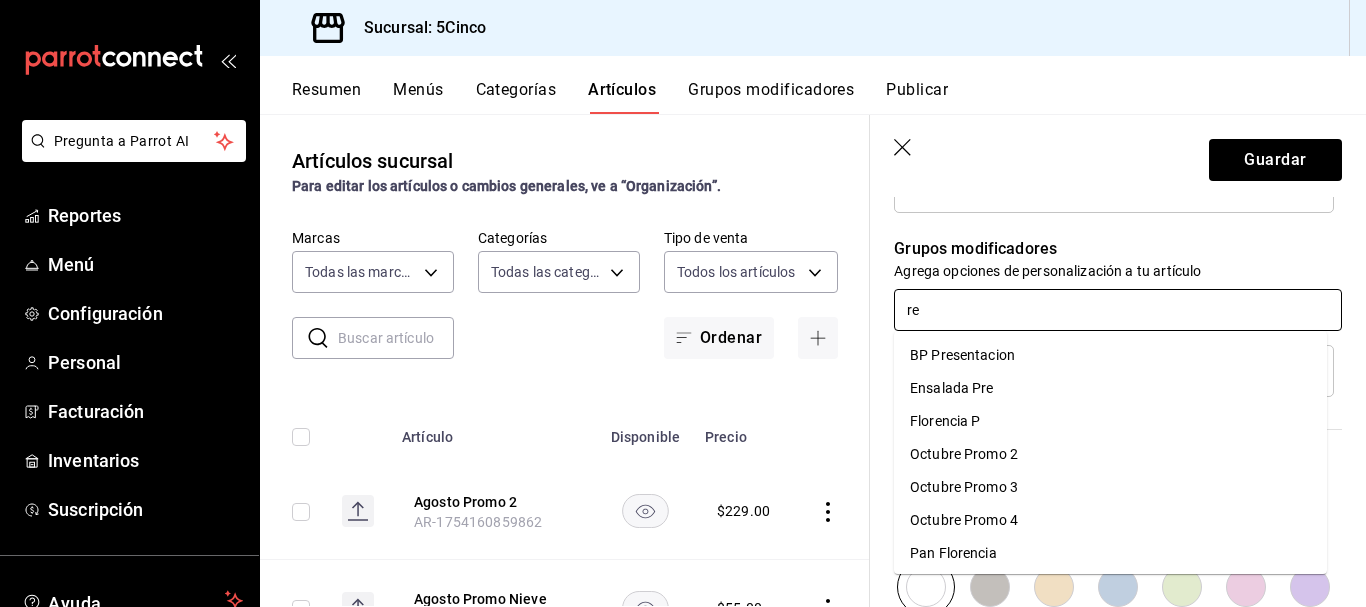 type on "r" 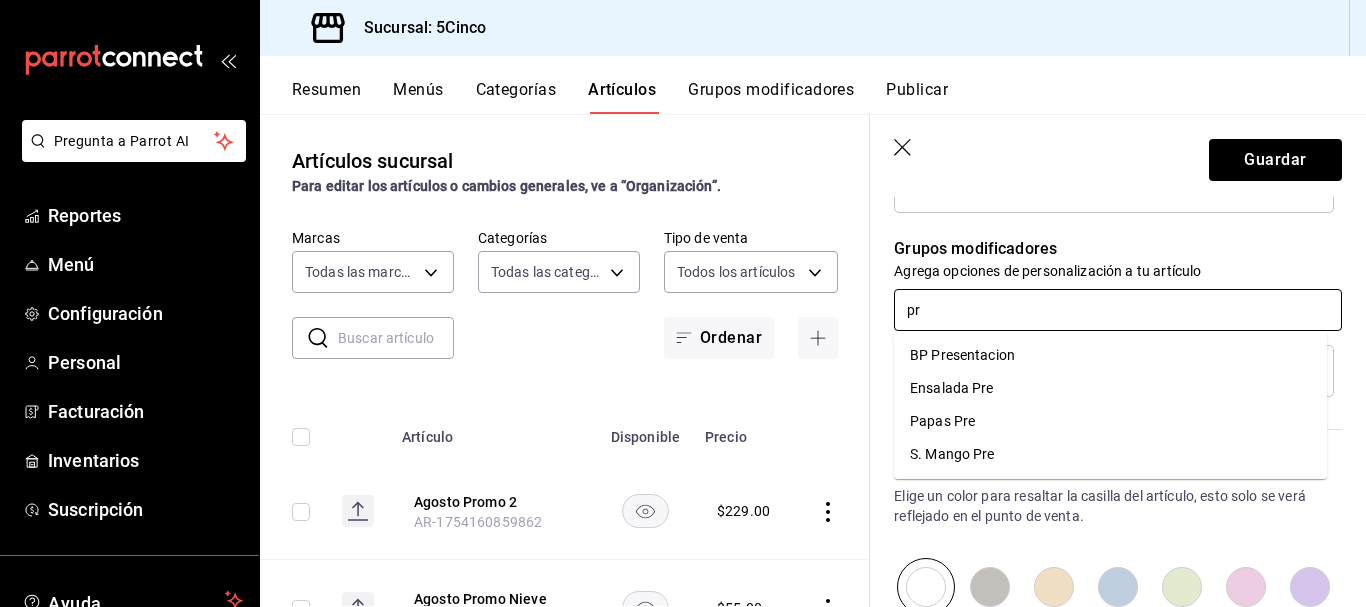type on "pre" 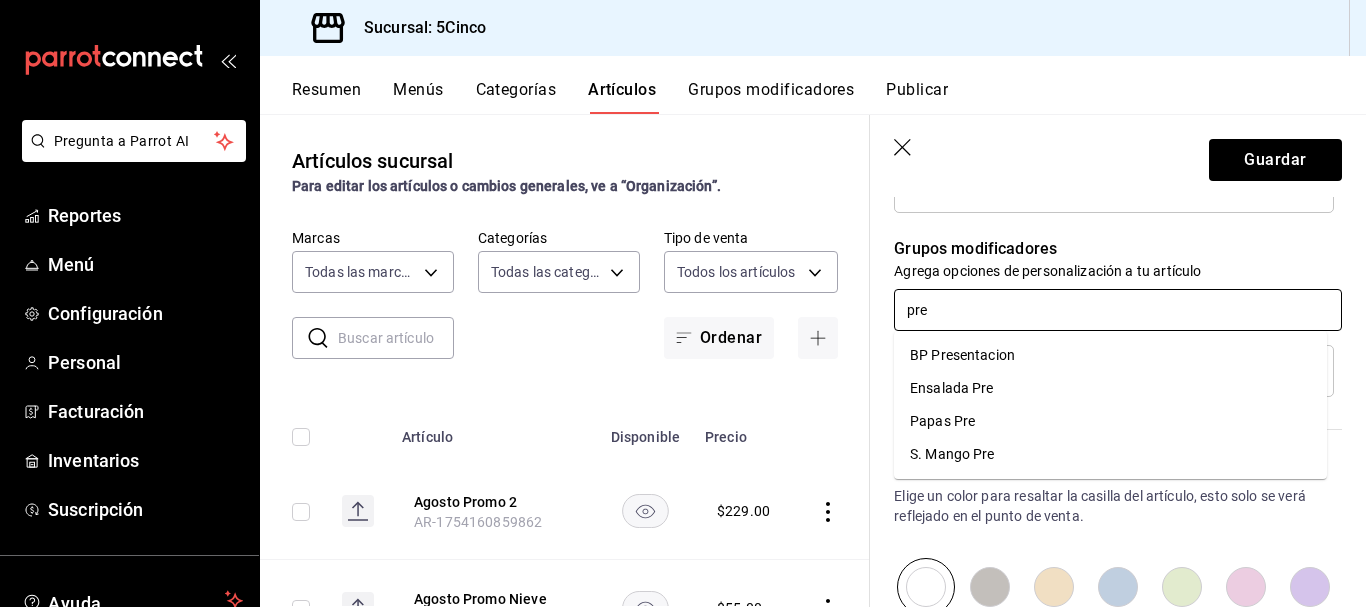click on "BP Presentacion" at bounding box center (1110, 355) 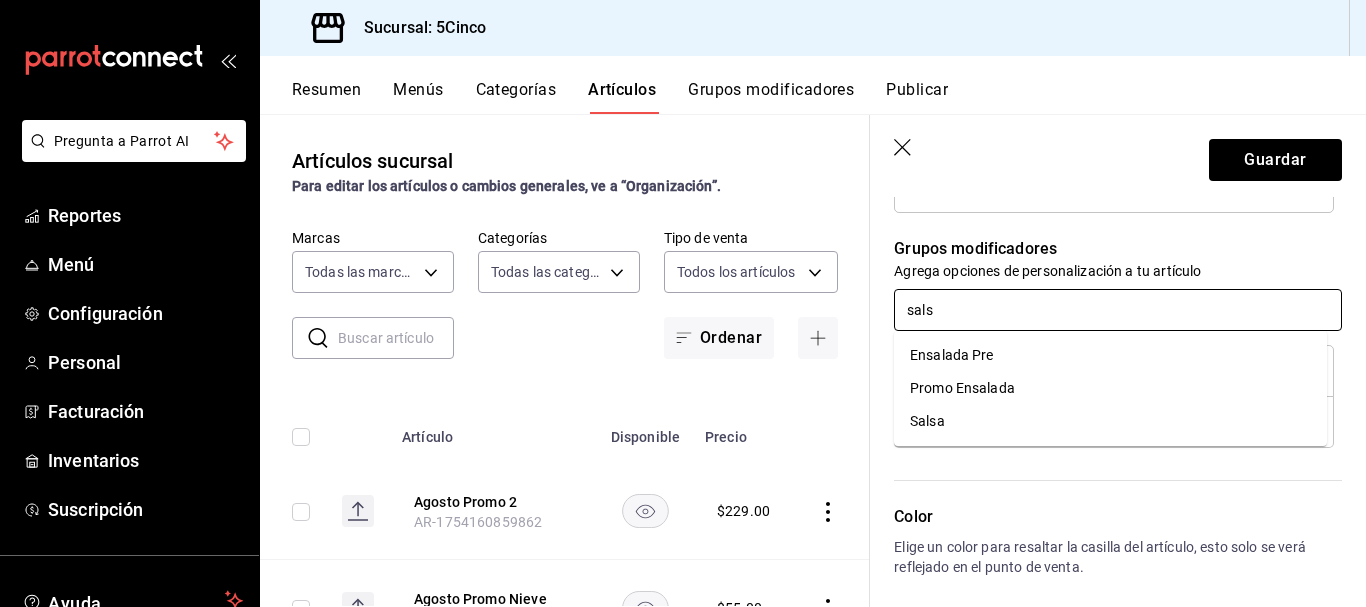 type on "salsa" 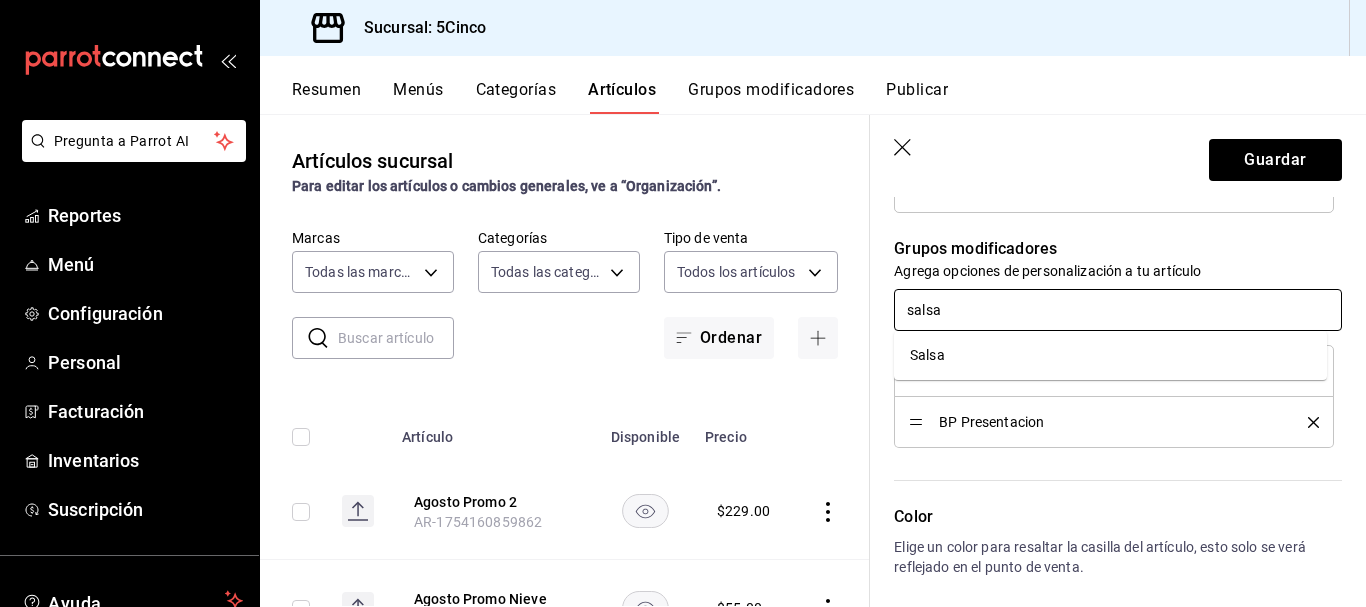 click on "Salsa" at bounding box center [1110, 355] 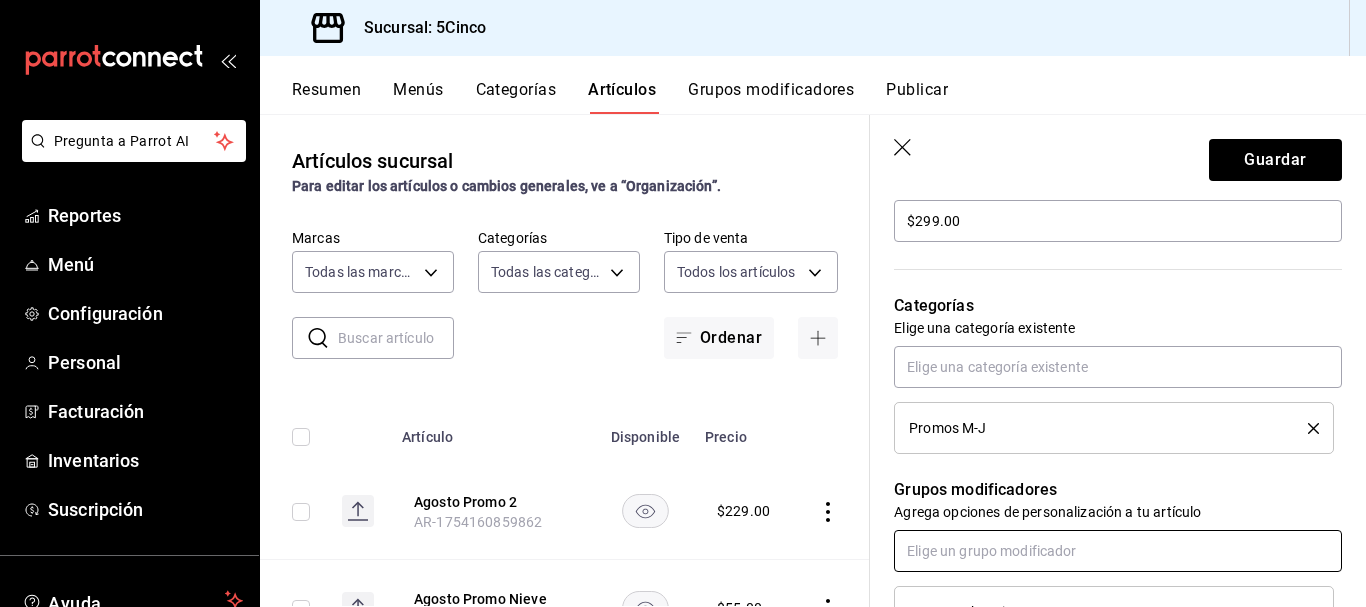 scroll, scrollTop: 0, scrollLeft: 0, axis: both 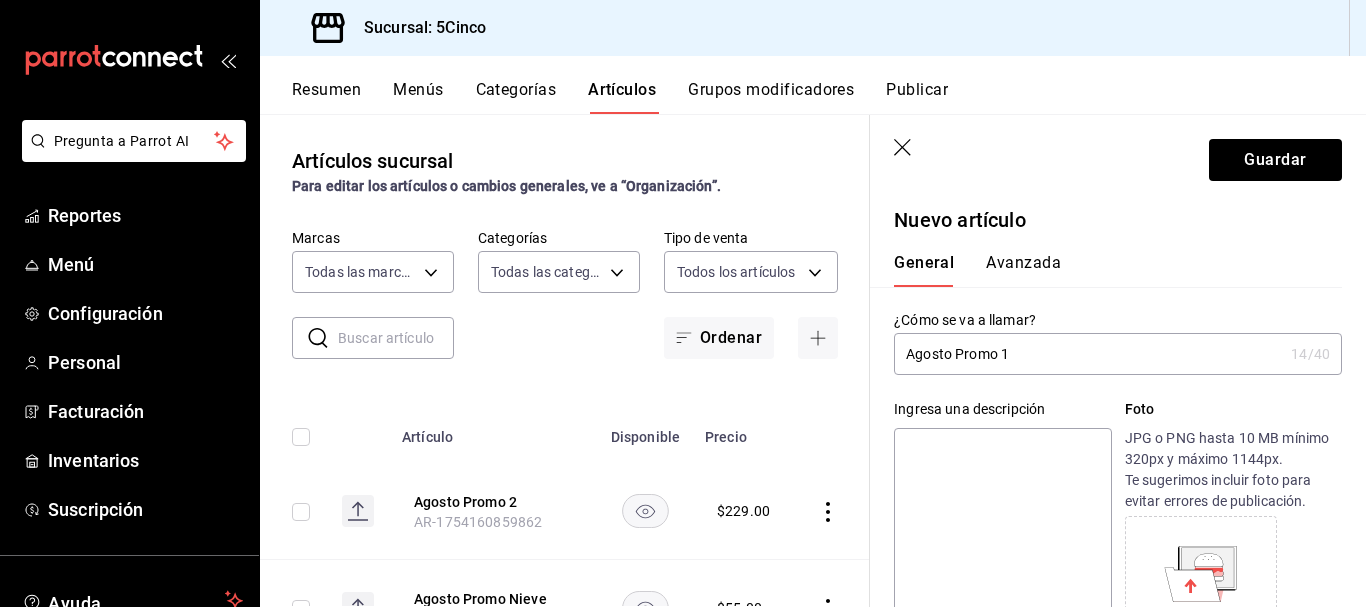 click on "Avanzada" at bounding box center (1023, 270) 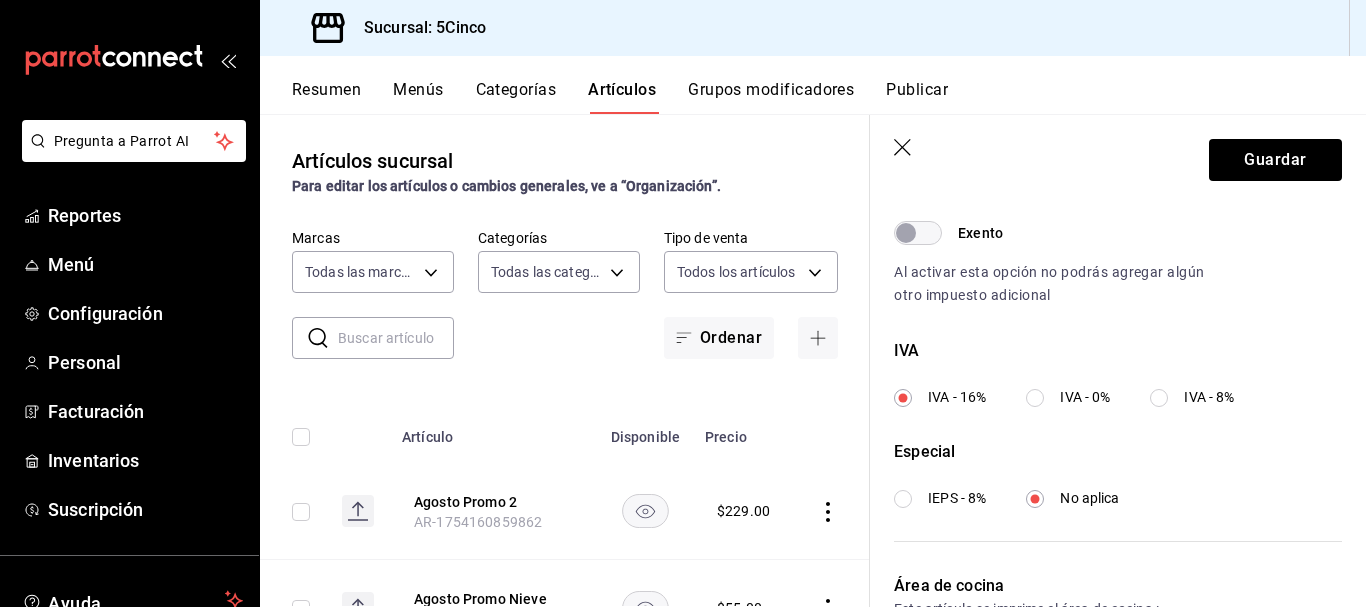 scroll, scrollTop: 806, scrollLeft: 0, axis: vertical 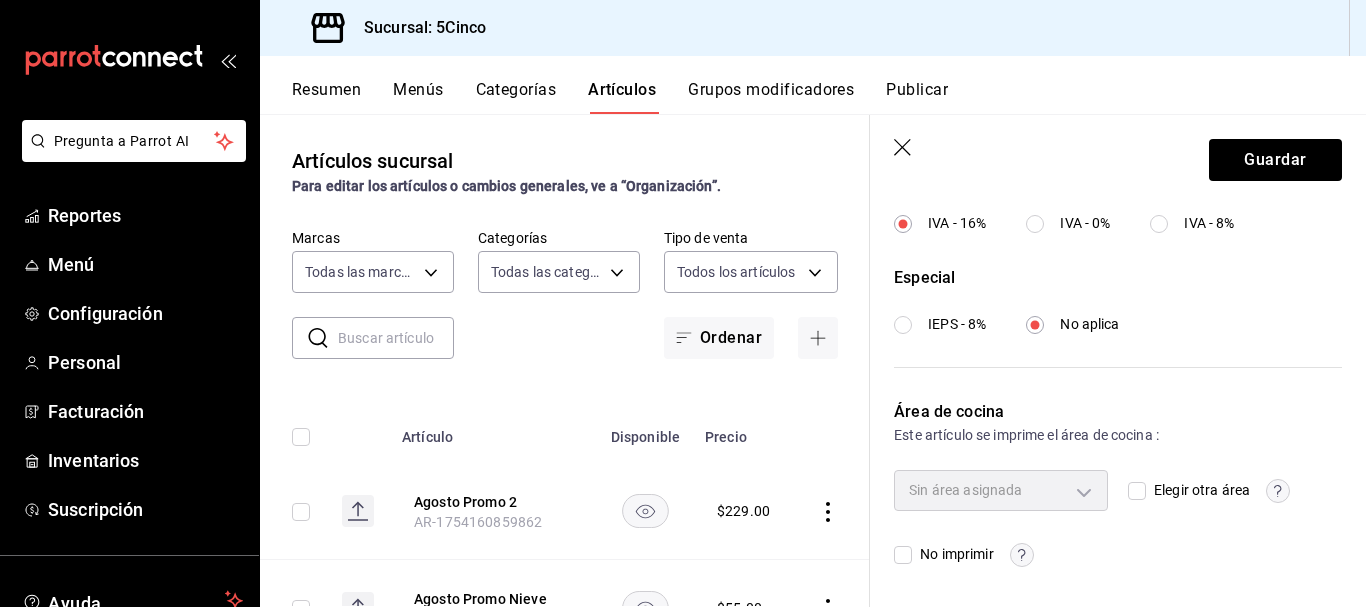 click on "Elegir otra área" at bounding box center (1137, 491) 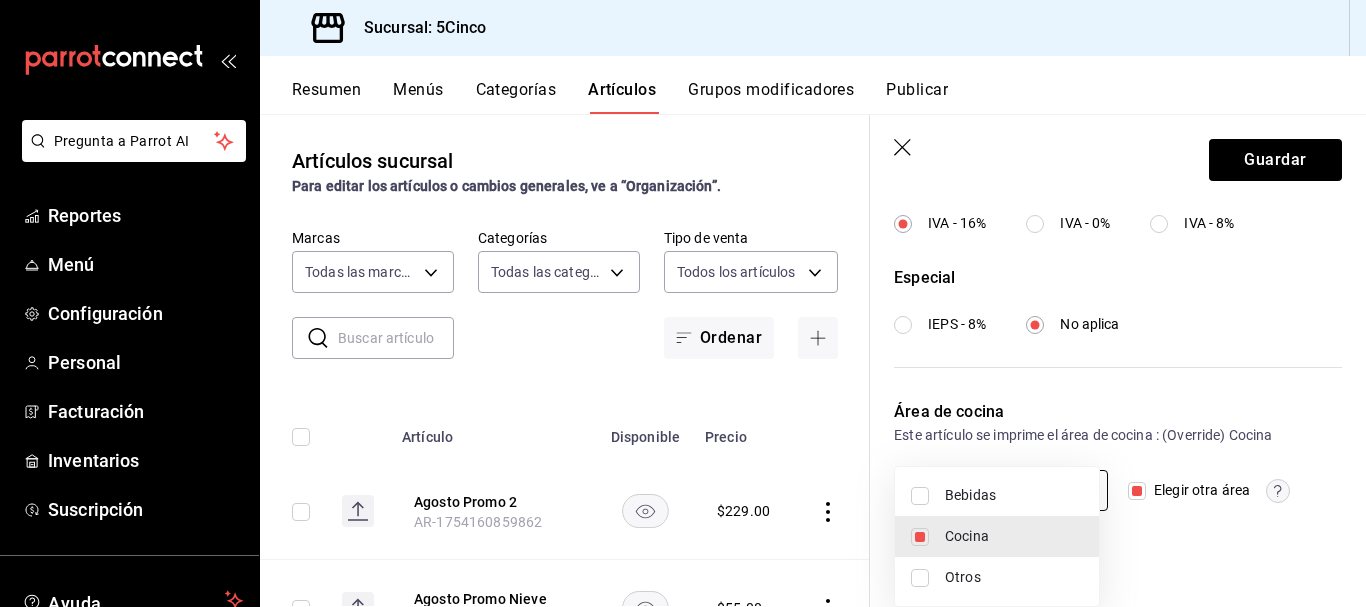 click on "Pregunta a Parrot AI Reportes   Menú   Configuración   Personal   Facturación   Inventarios   Suscripción   Ayuda Recomienda Parrot   [FIRST] [LAST]   Sugerir nueva función   Sucursal: 5Cinco Resumen Menús Categorías Artículos Grupos modificadores Publicar Artículos sucursal Para editar los artículos o cambios generales, ve a “Organización”. ​ ​ Marcas Todas las marcas, Sin marca [UUID] Categorías Todas las categorías, Sin categoría Tipo de venta Todos los artículos ALL Ordenar Artículo Disponible Precio Agosto Promo 2 AR- [NUMBER] $ 229.00 Agosto Promo Nieve AR- [NUMBER] $ 55.00 Pizza 2 Ing AR- [NUMBER] $ 0.00 Julio Promo 2 AR- [NUMBER] $ 289.00 Julio Promo 1 AR- [NUMBER] $ 249.00 Julio Promo Nieve AR- [NUMBER] $ 65.00 Junio Promo 2 2025 AR- [NUMBER] $ 299.00 Junio Milan Especial 2025 AR- [NUMBER] $ 259.00 Junio Promo Nieve 2025 AR- [NUMBER] $ 109.00 Mayo Promo 2 AR- [NUMBER] $ 299.00 Mayo Promo Nieve AR- [NUMBER]" at bounding box center [683, 303] 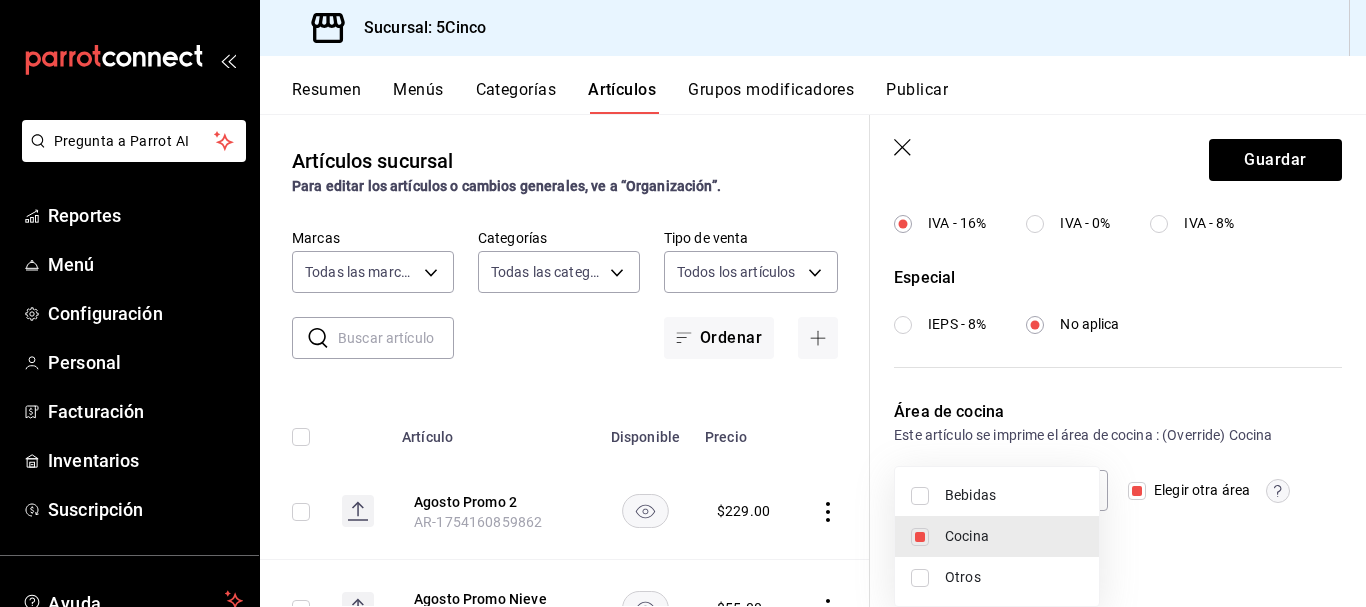 click on "Bebidas" at bounding box center [1014, 495] 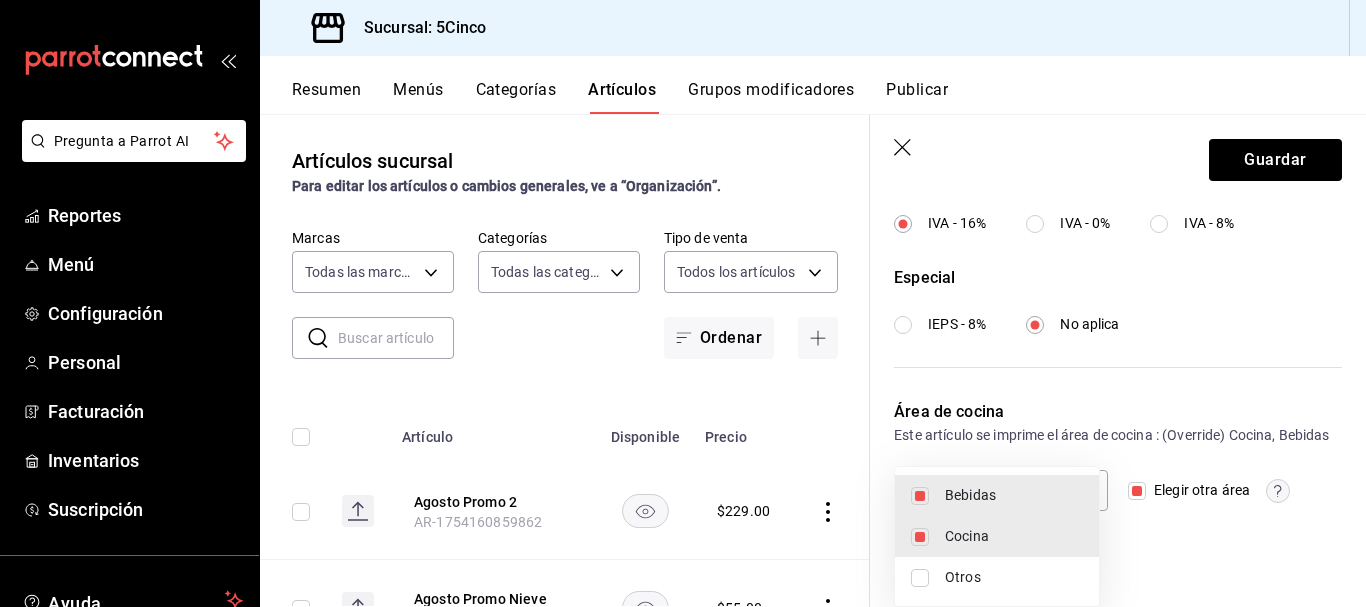 click at bounding box center (683, 303) 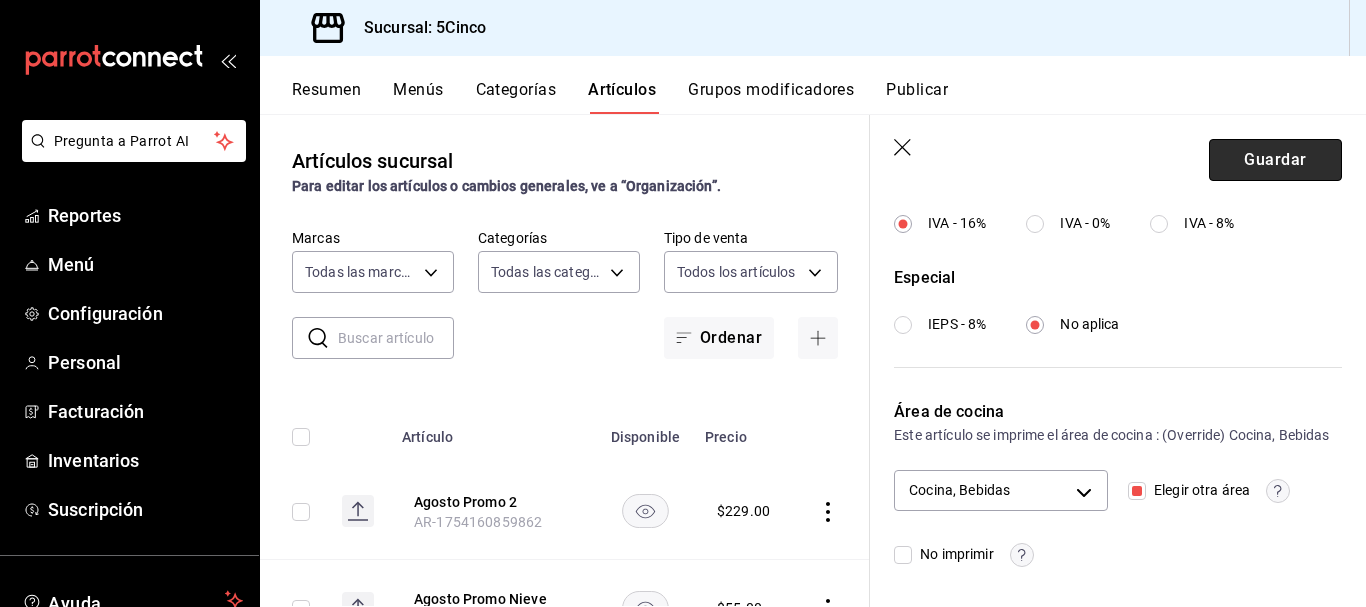 click on "Guardar" at bounding box center [1275, 160] 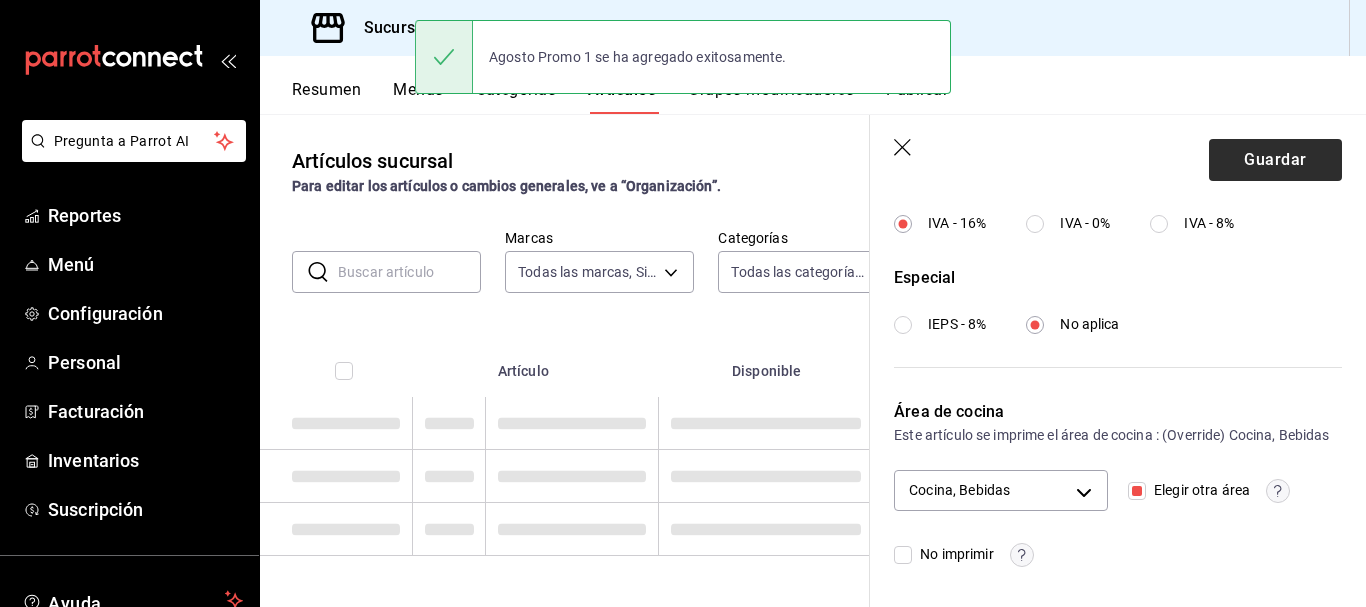 scroll, scrollTop: 0, scrollLeft: 0, axis: both 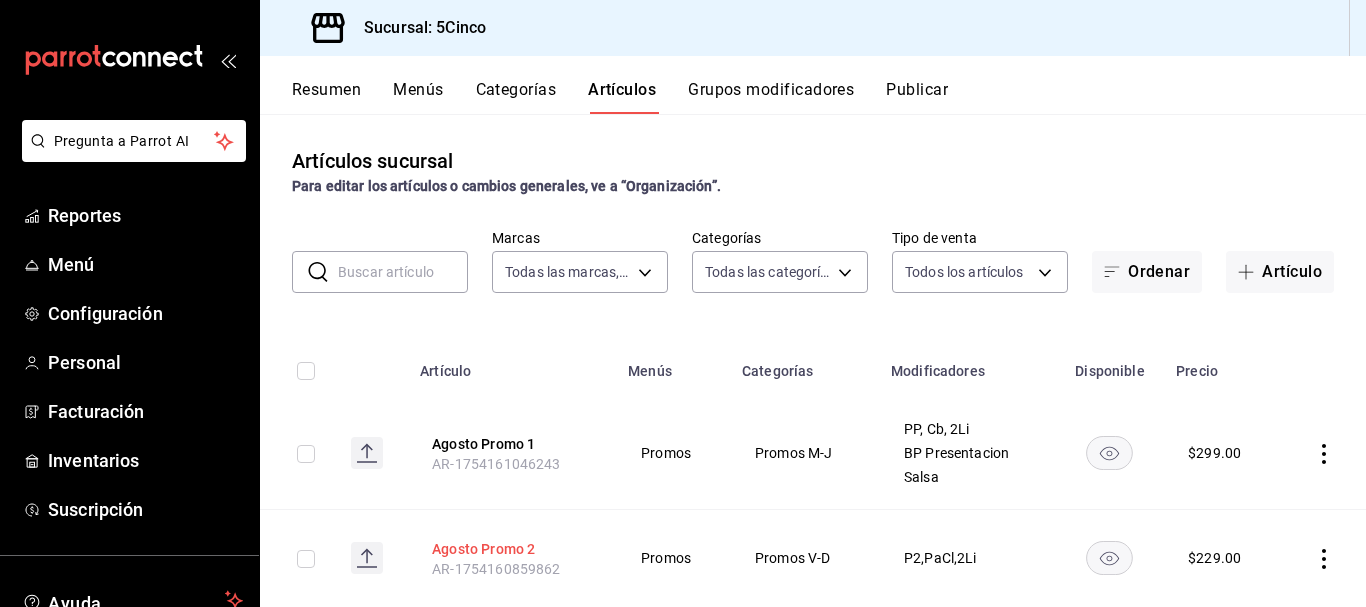 click on "Agosto Promo 2" at bounding box center [512, 549] 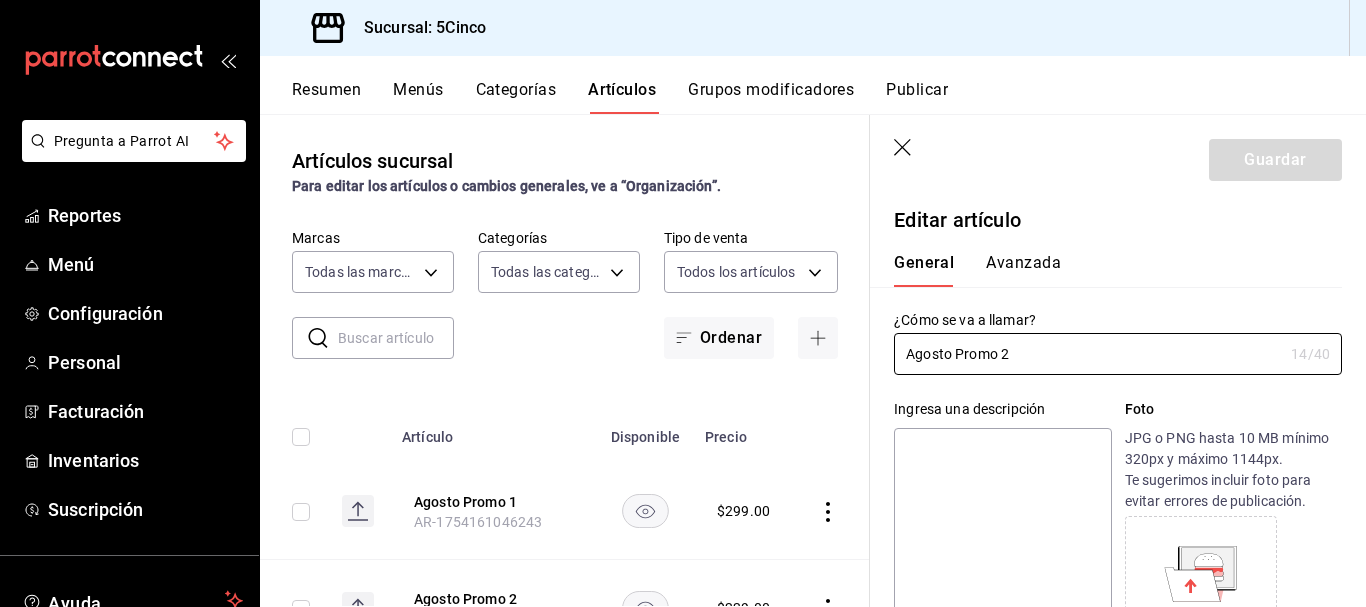type on "$229.00" 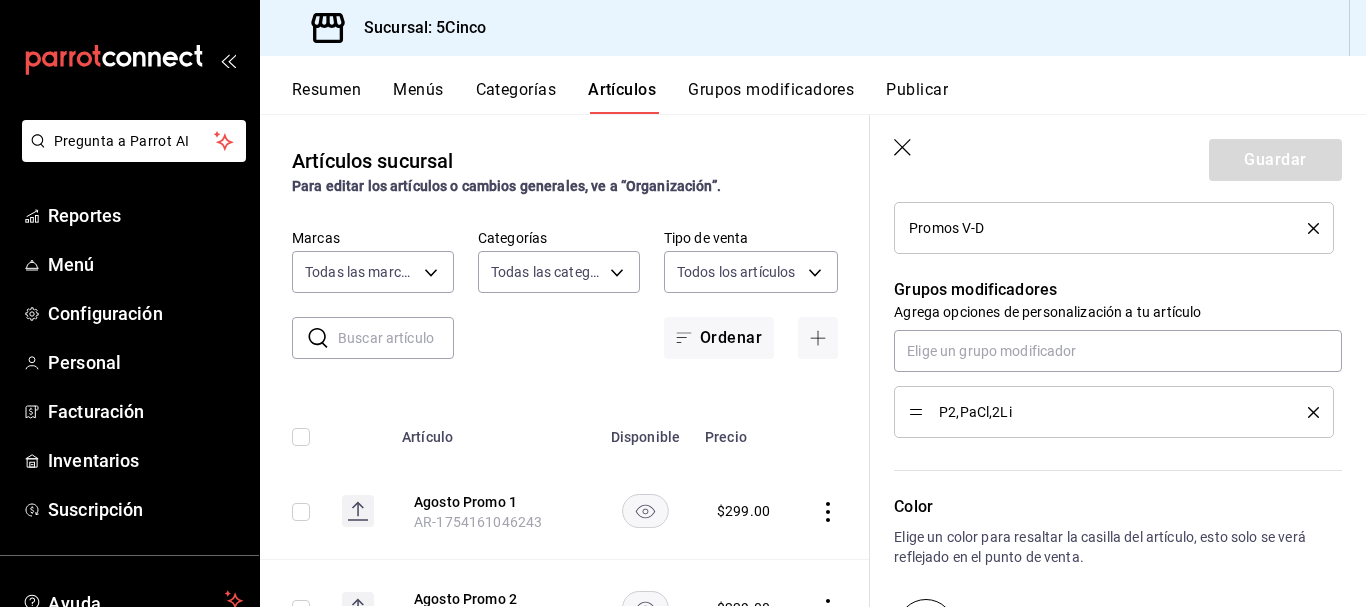 scroll, scrollTop: 826, scrollLeft: 0, axis: vertical 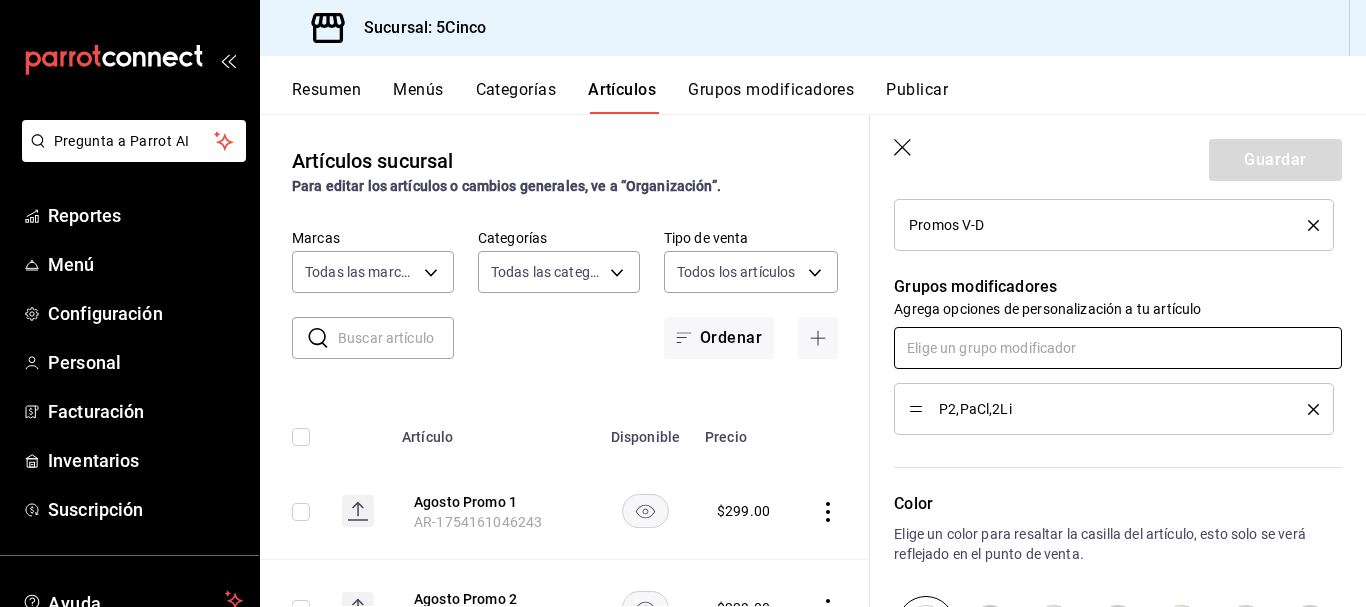 click at bounding box center [1118, 348] 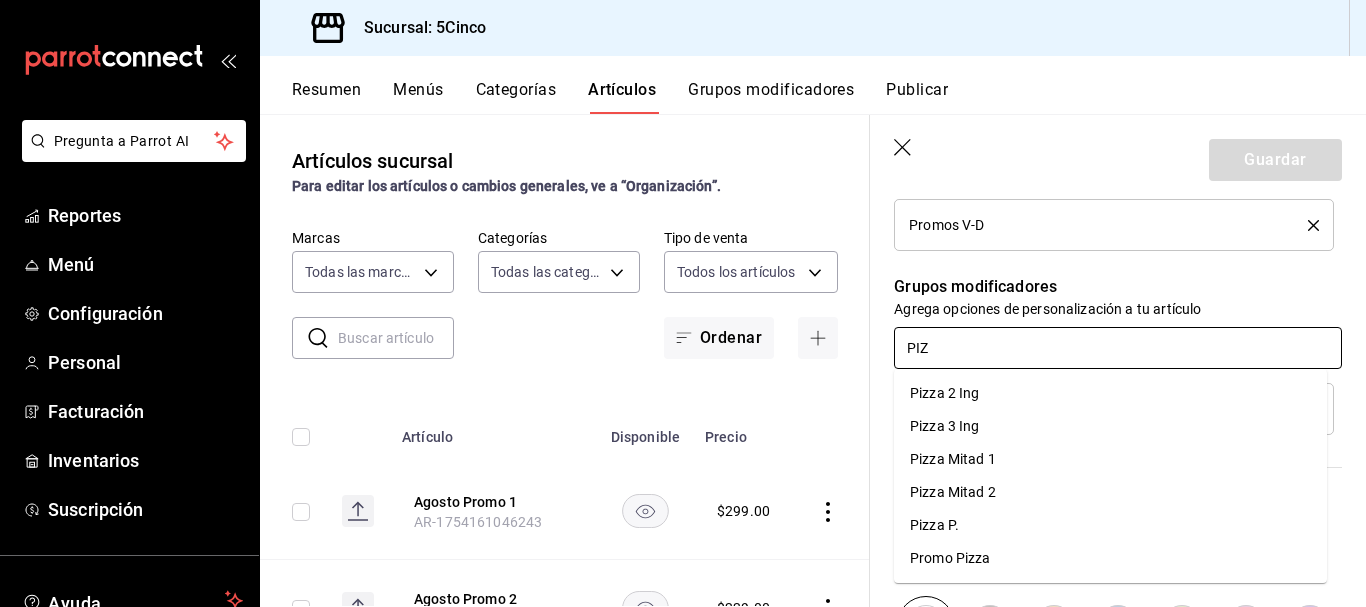 type on "PIZZ" 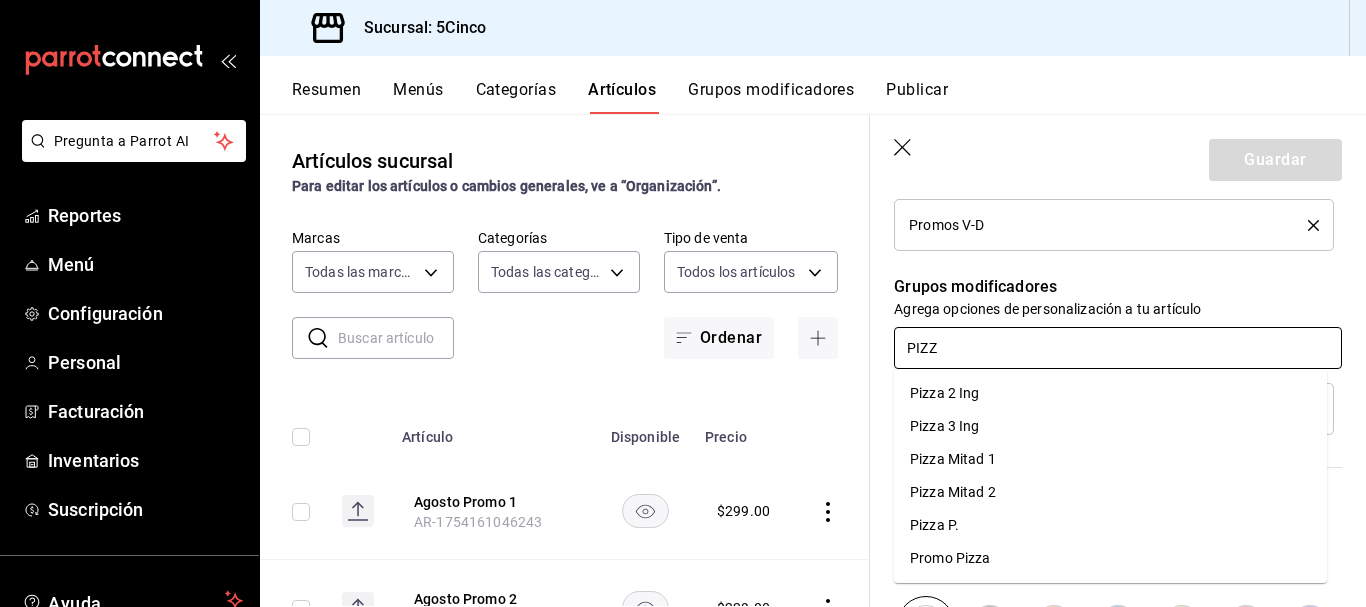 click on "Pizza 2 Ing" at bounding box center [1110, 393] 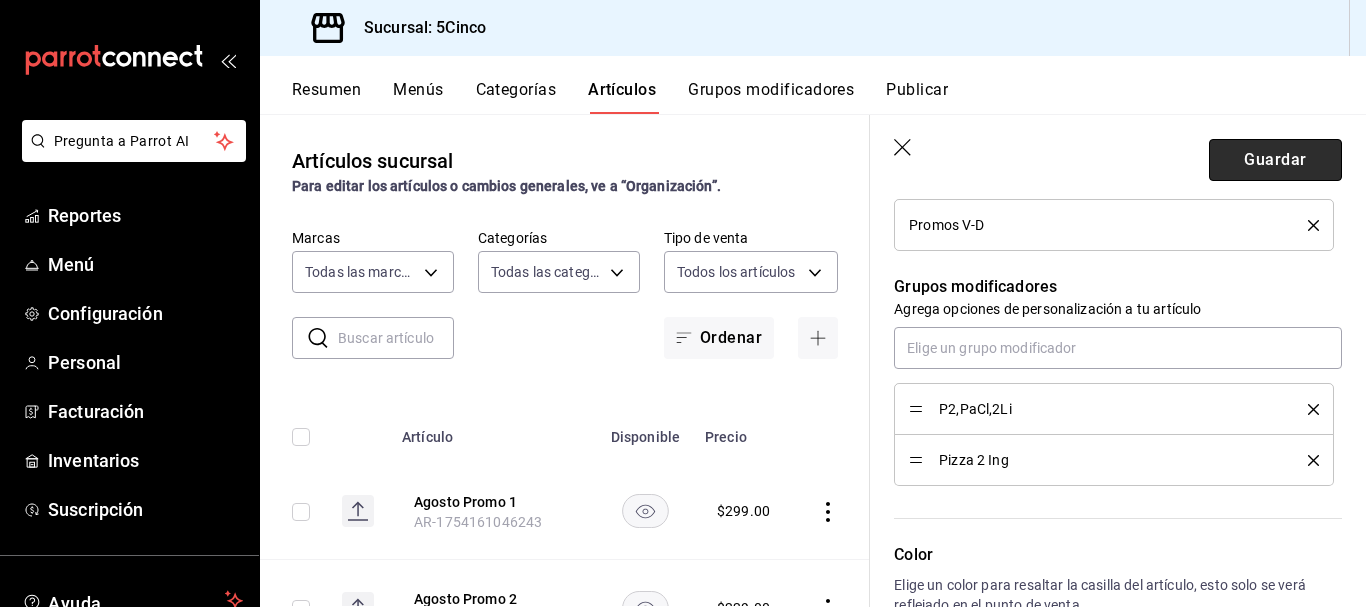 click on "Guardar" at bounding box center [1275, 160] 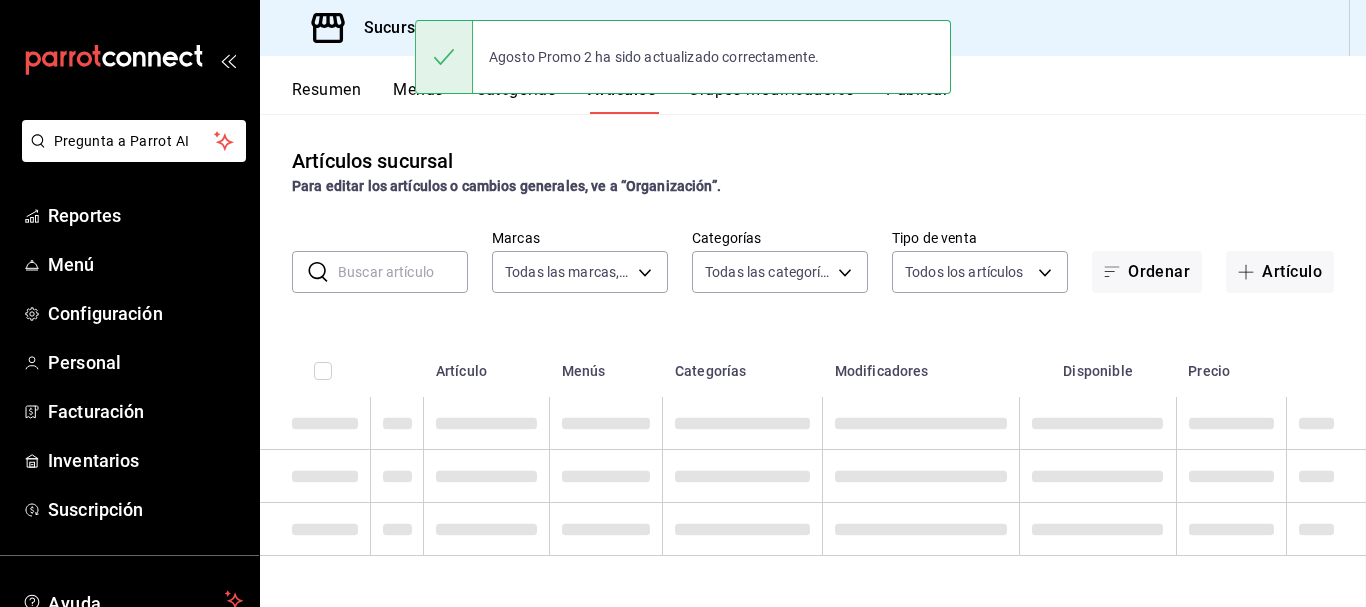 scroll, scrollTop: 0, scrollLeft: 0, axis: both 